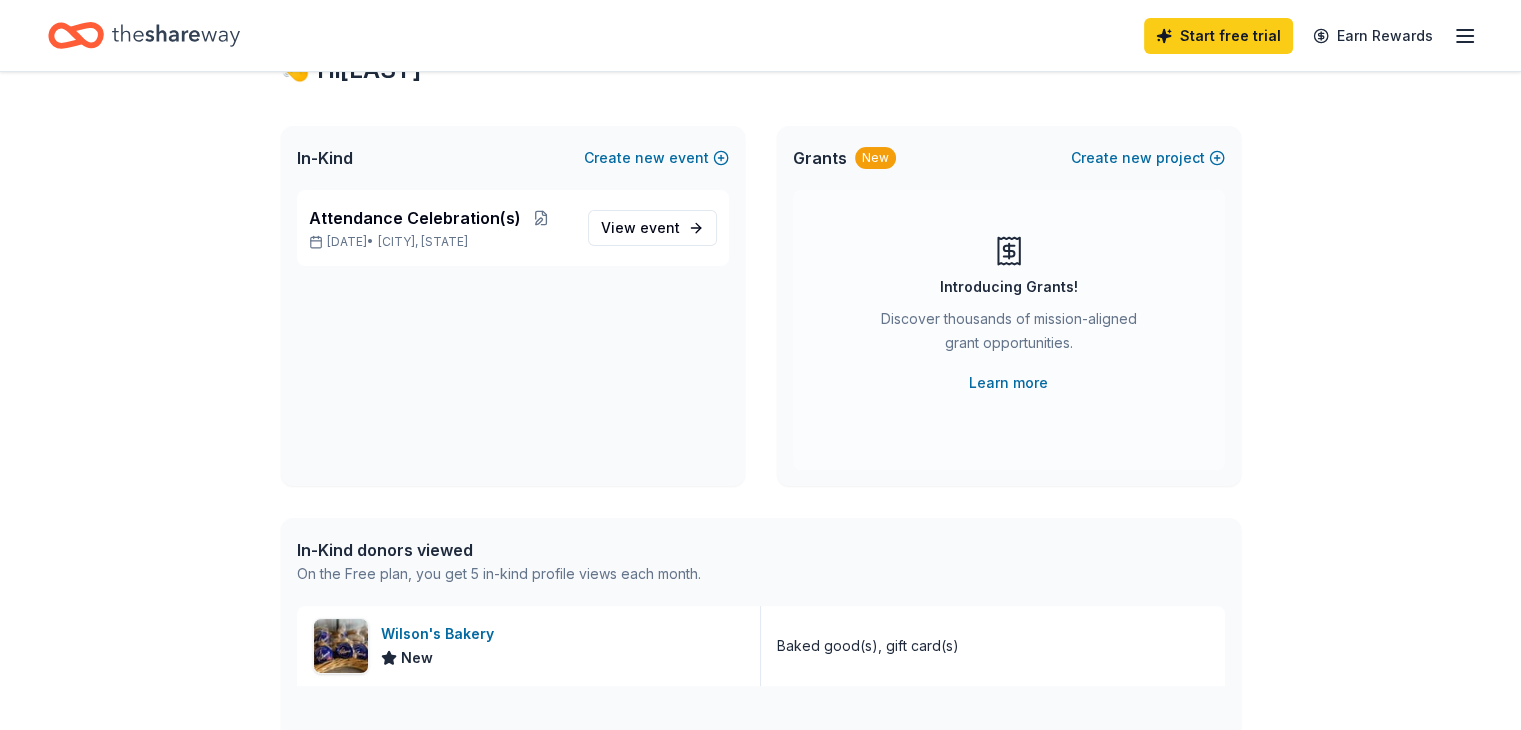 scroll, scrollTop: 0, scrollLeft: 0, axis: both 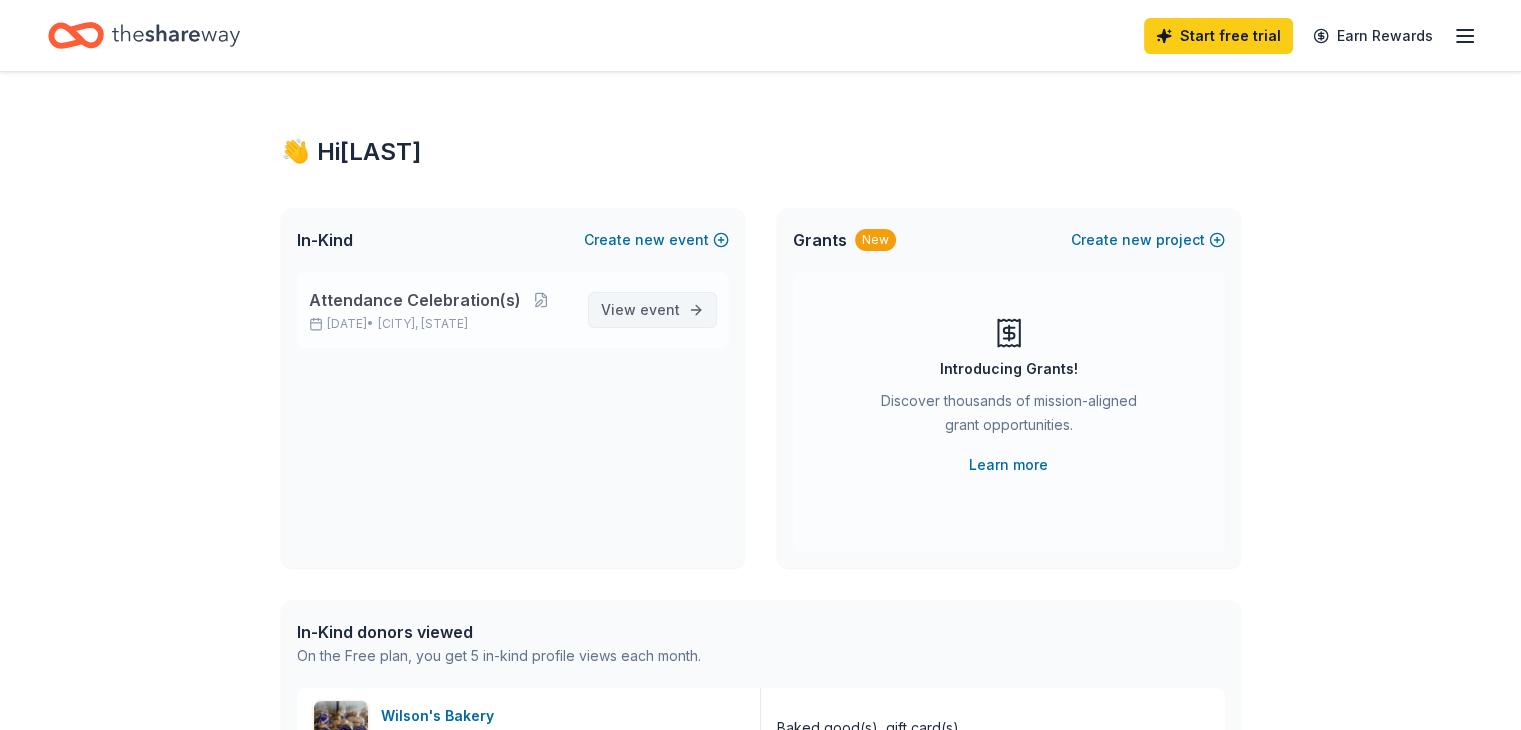 click on "event" at bounding box center [660, 309] 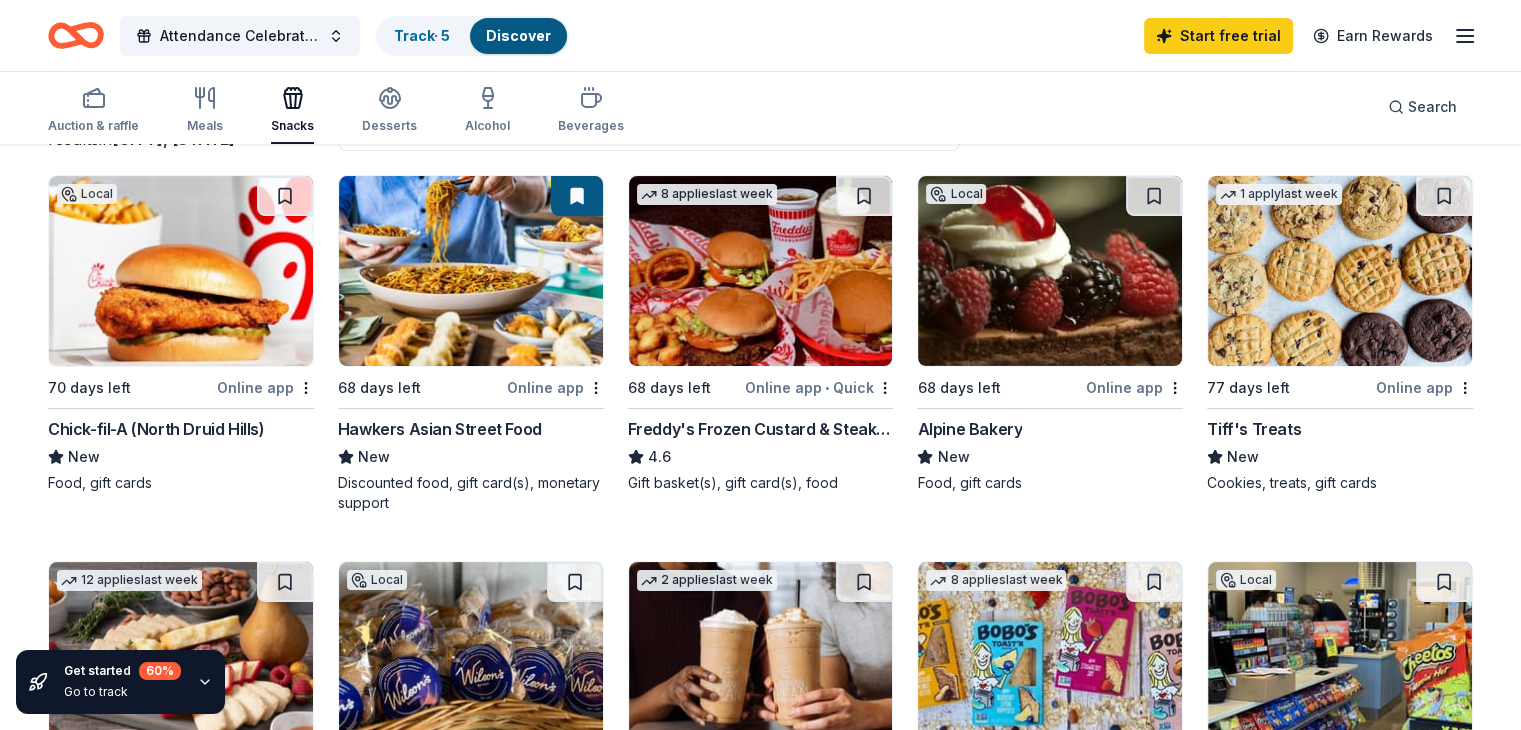 scroll, scrollTop: 182, scrollLeft: 0, axis: vertical 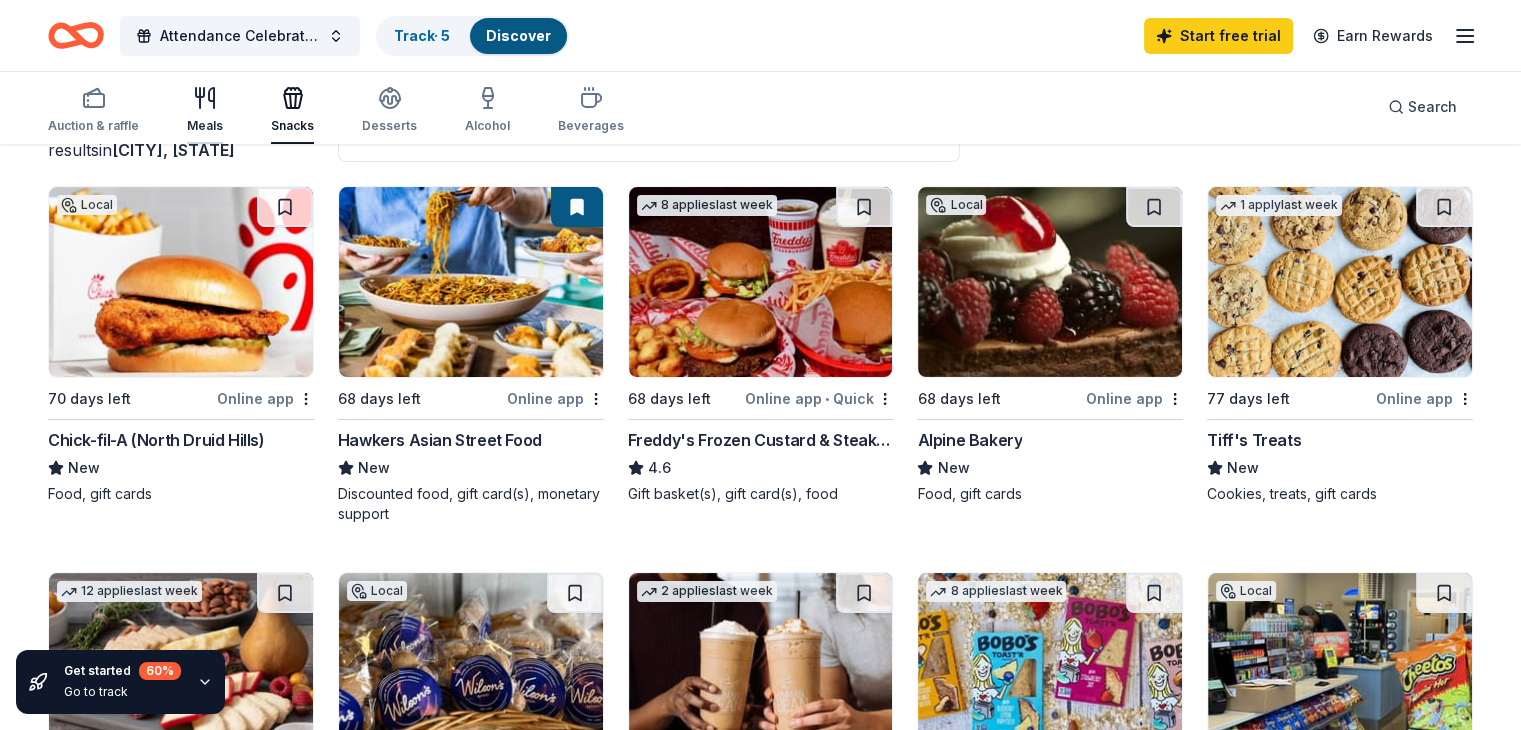 click 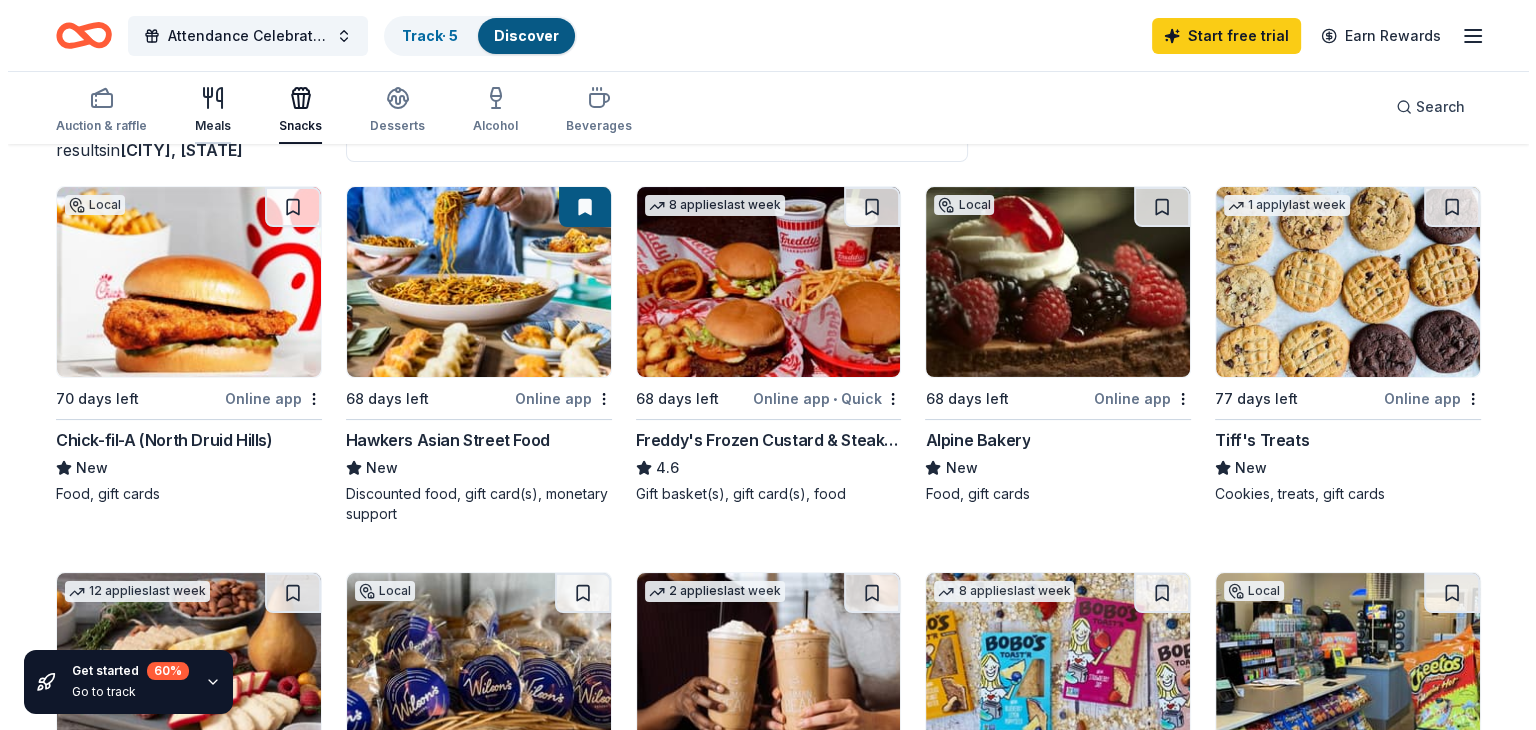 scroll, scrollTop: 0, scrollLeft: 0, axis: both 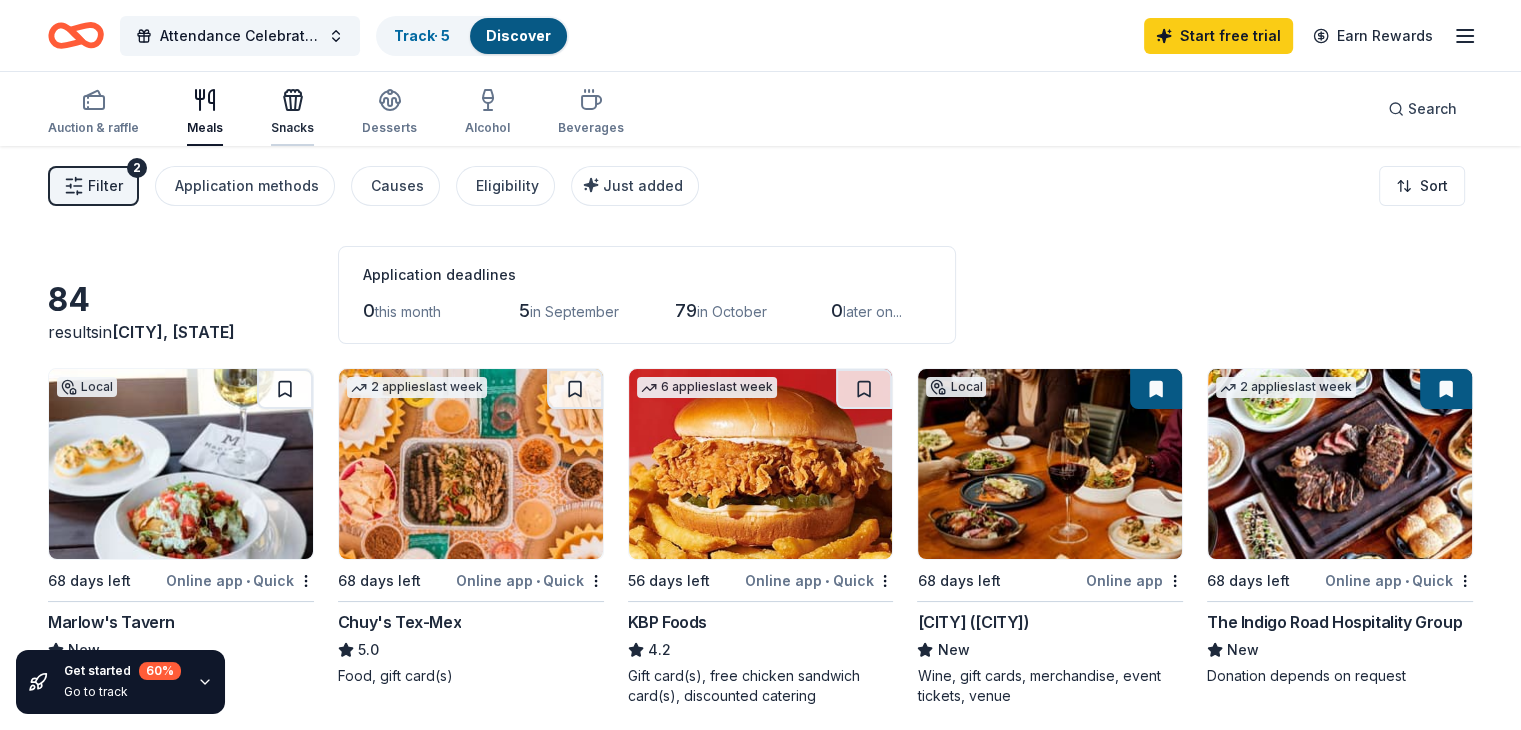click on "Snacks" at bounding box center [292, 128] 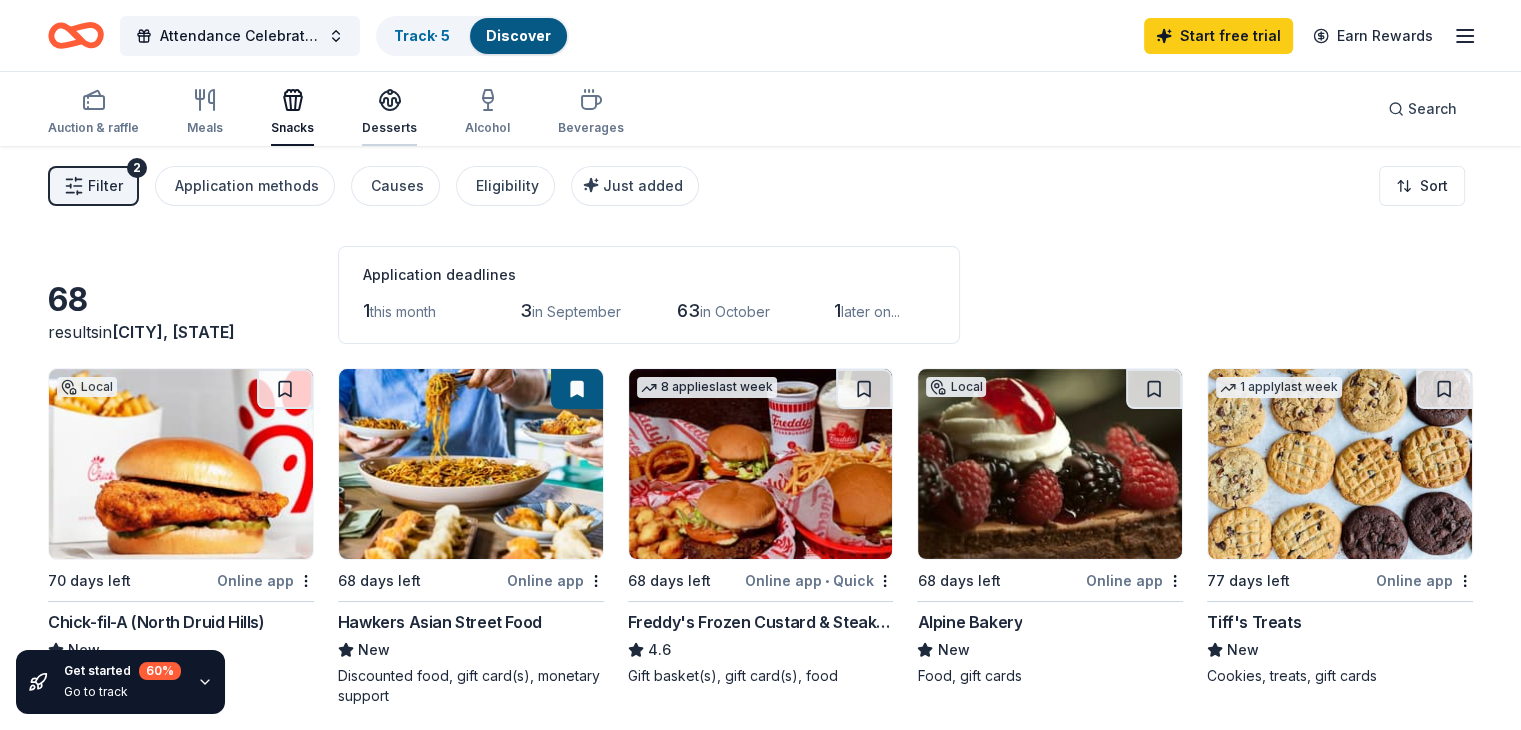 click 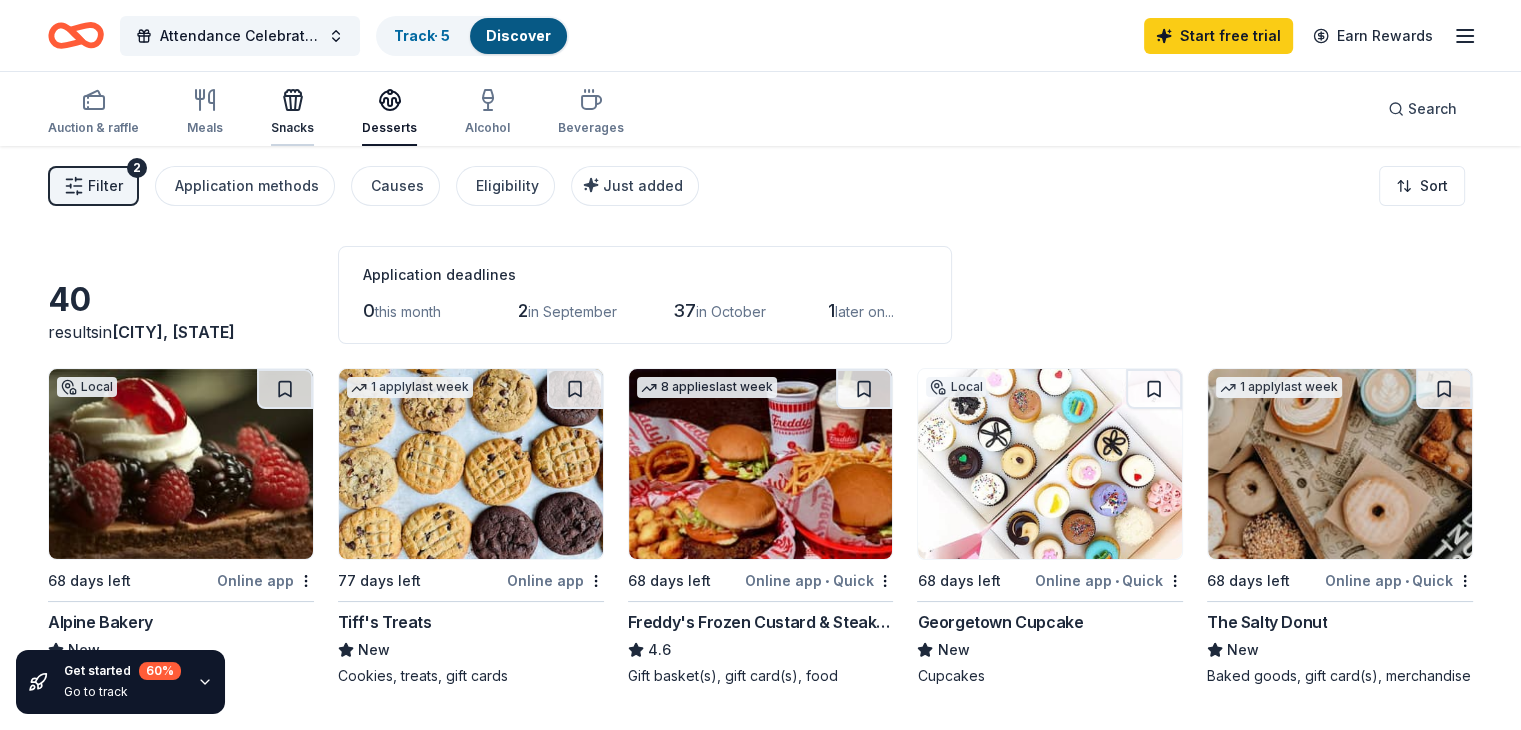 click 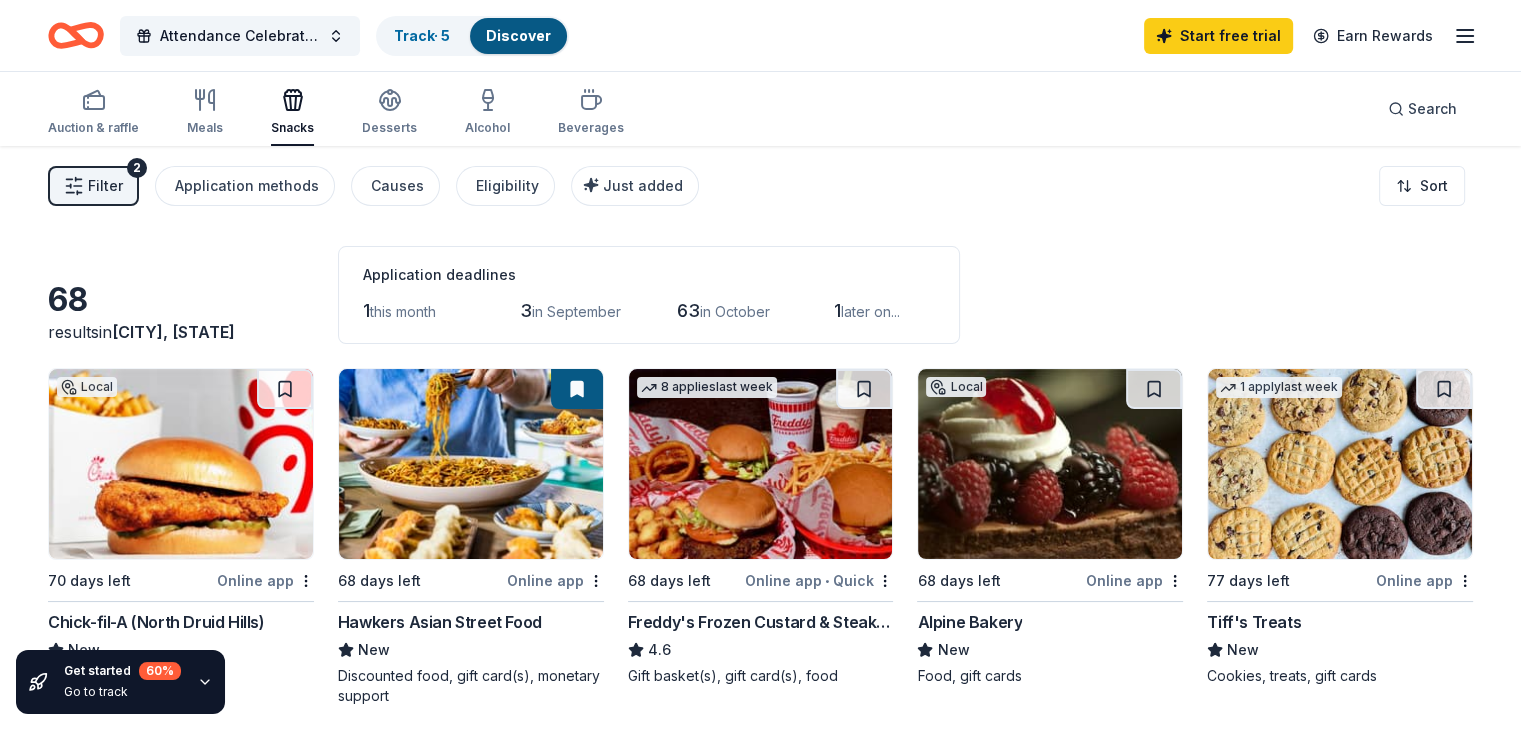click on "Filter" at bounding box center [105, 186] 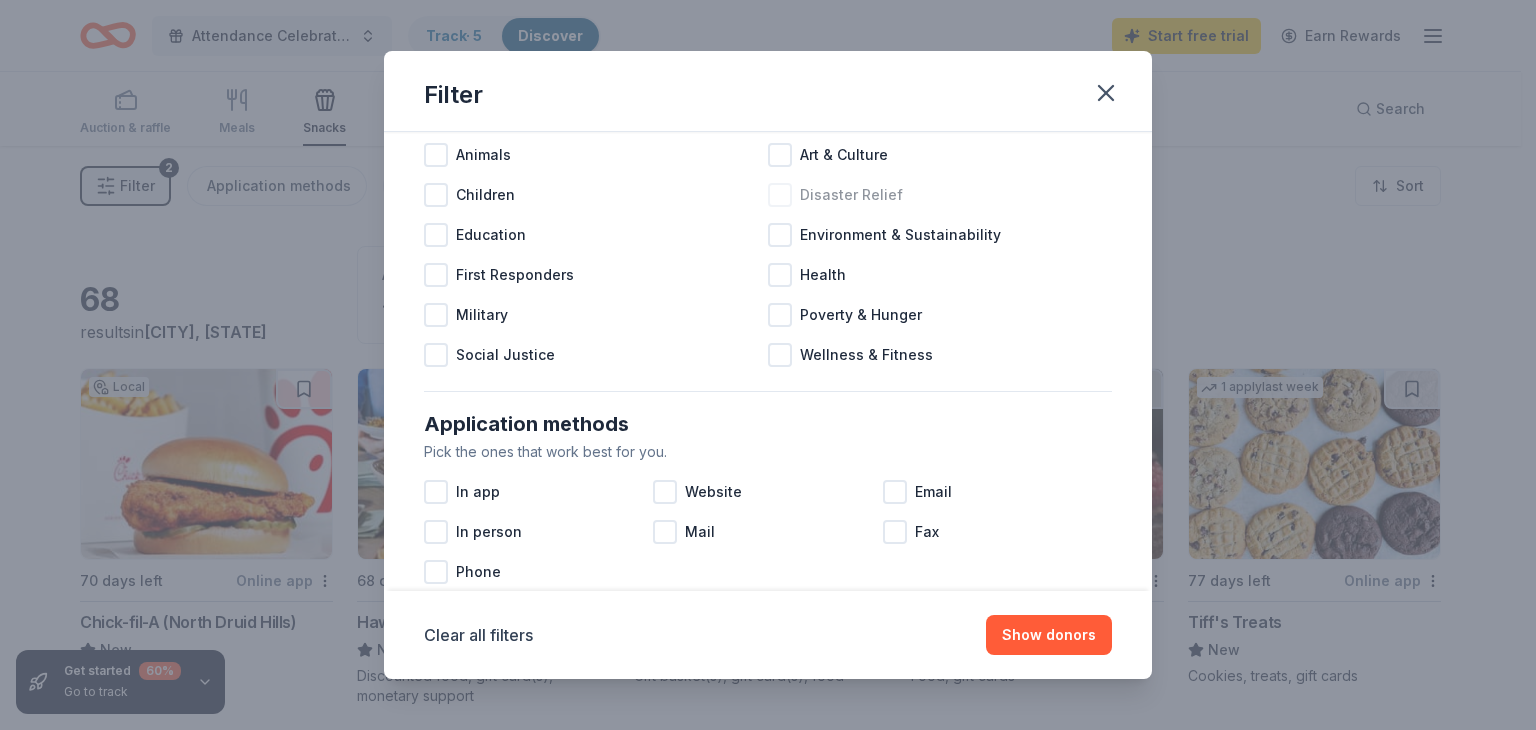 scroll, scrollTop: 0, scrollLeft: 0, axis: both 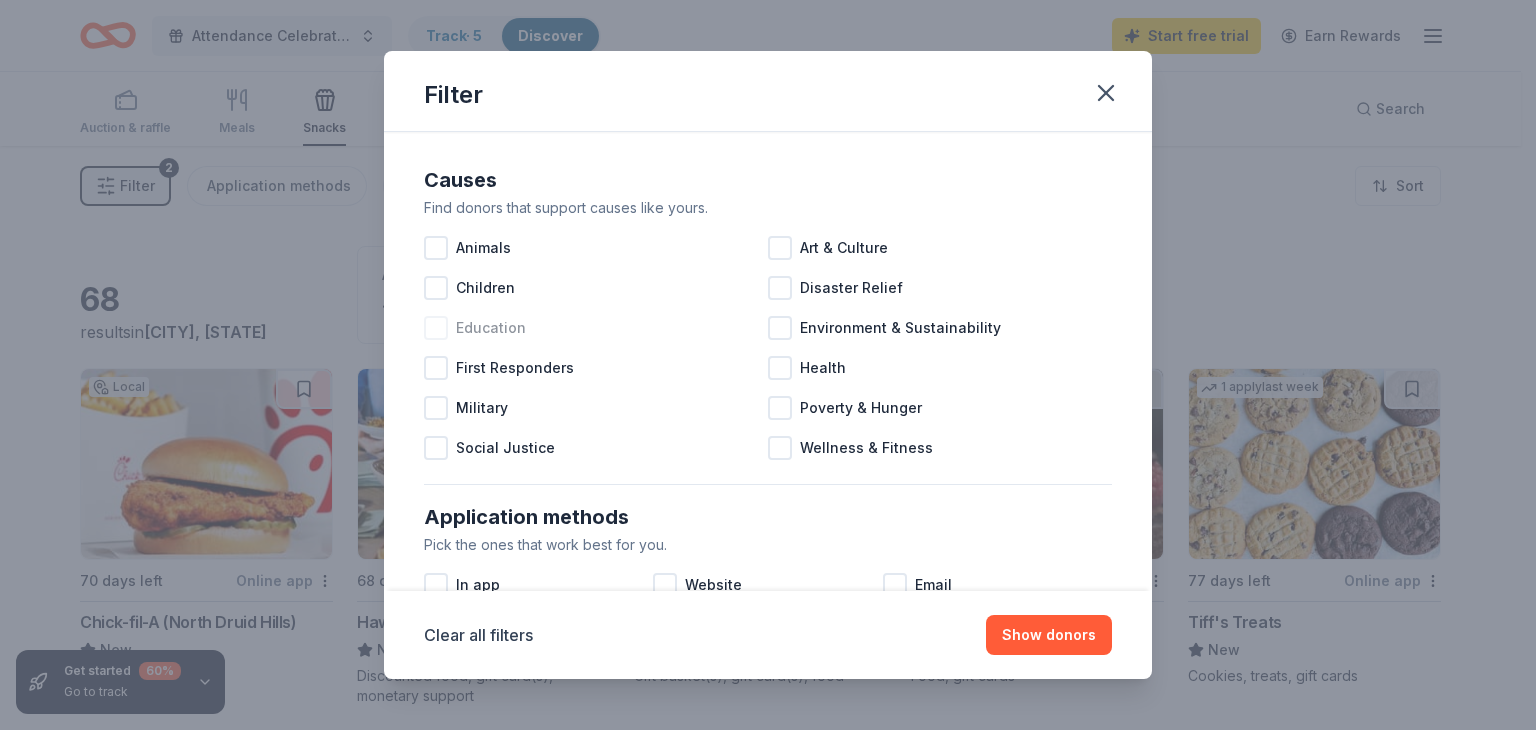 click at bounding box center (436, 328) 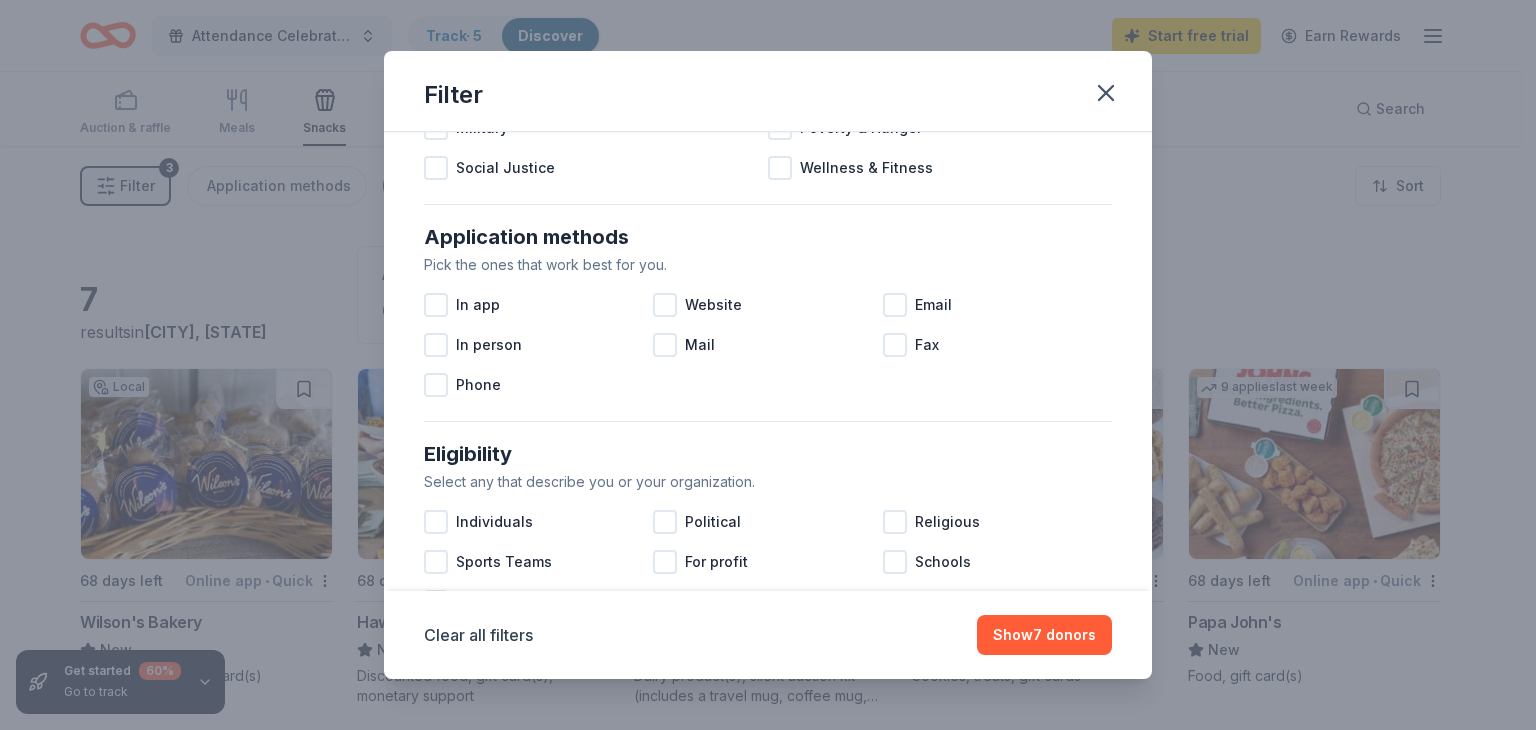 scroll, scrollTop: 300, scrollLeft: 0, axis: vertical 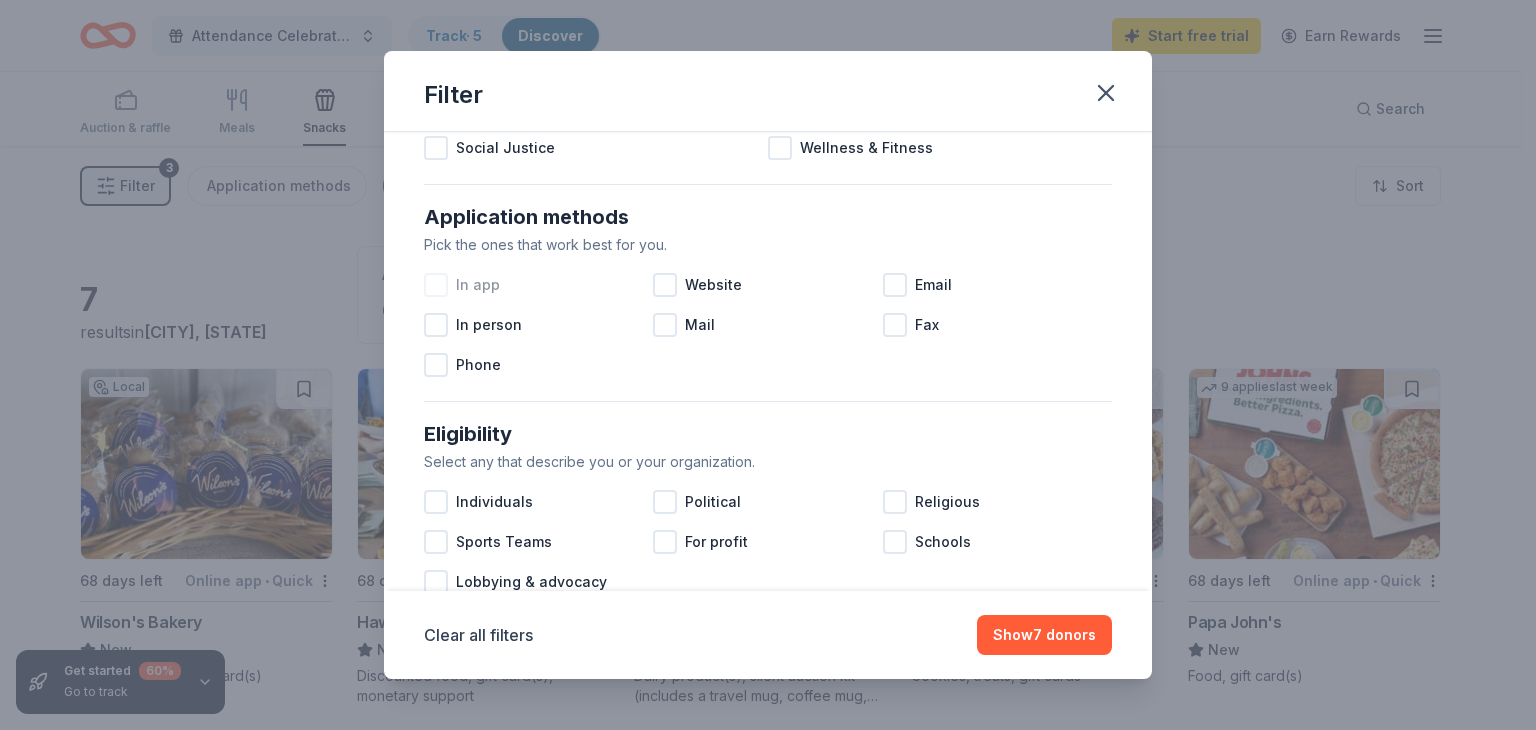 click at bounding box center (436, 285) 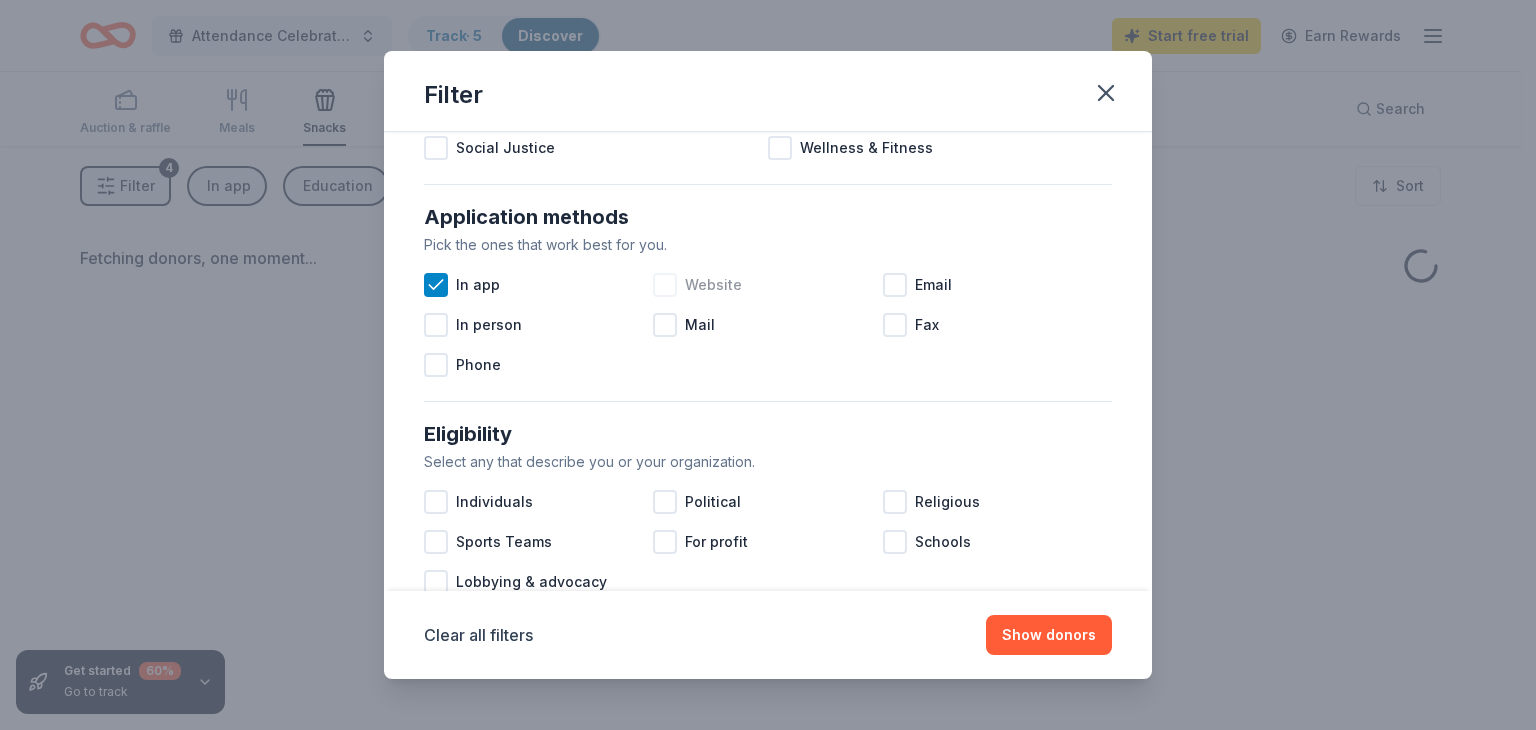 click at bounding box center (665, 285) 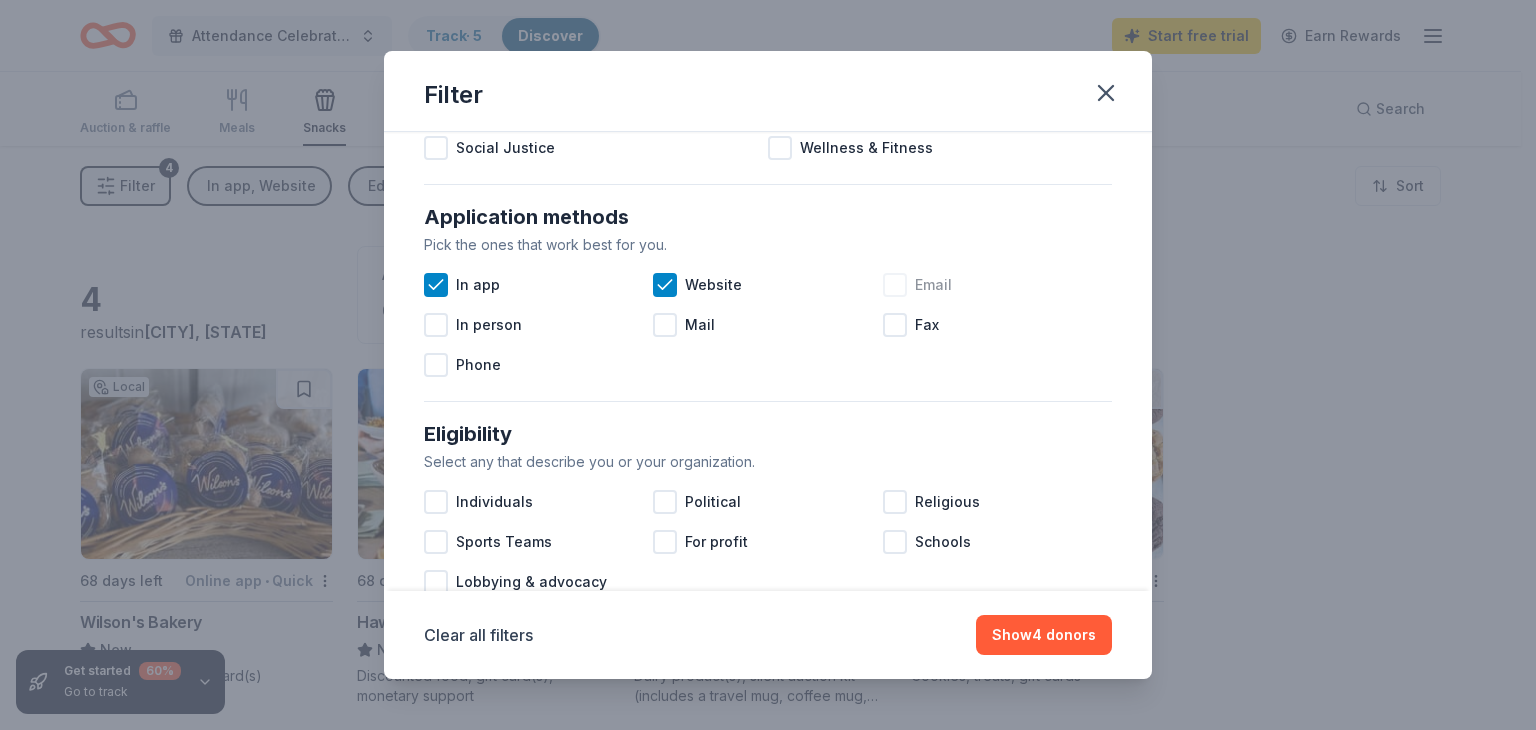 click at bounding box center [895, 285] 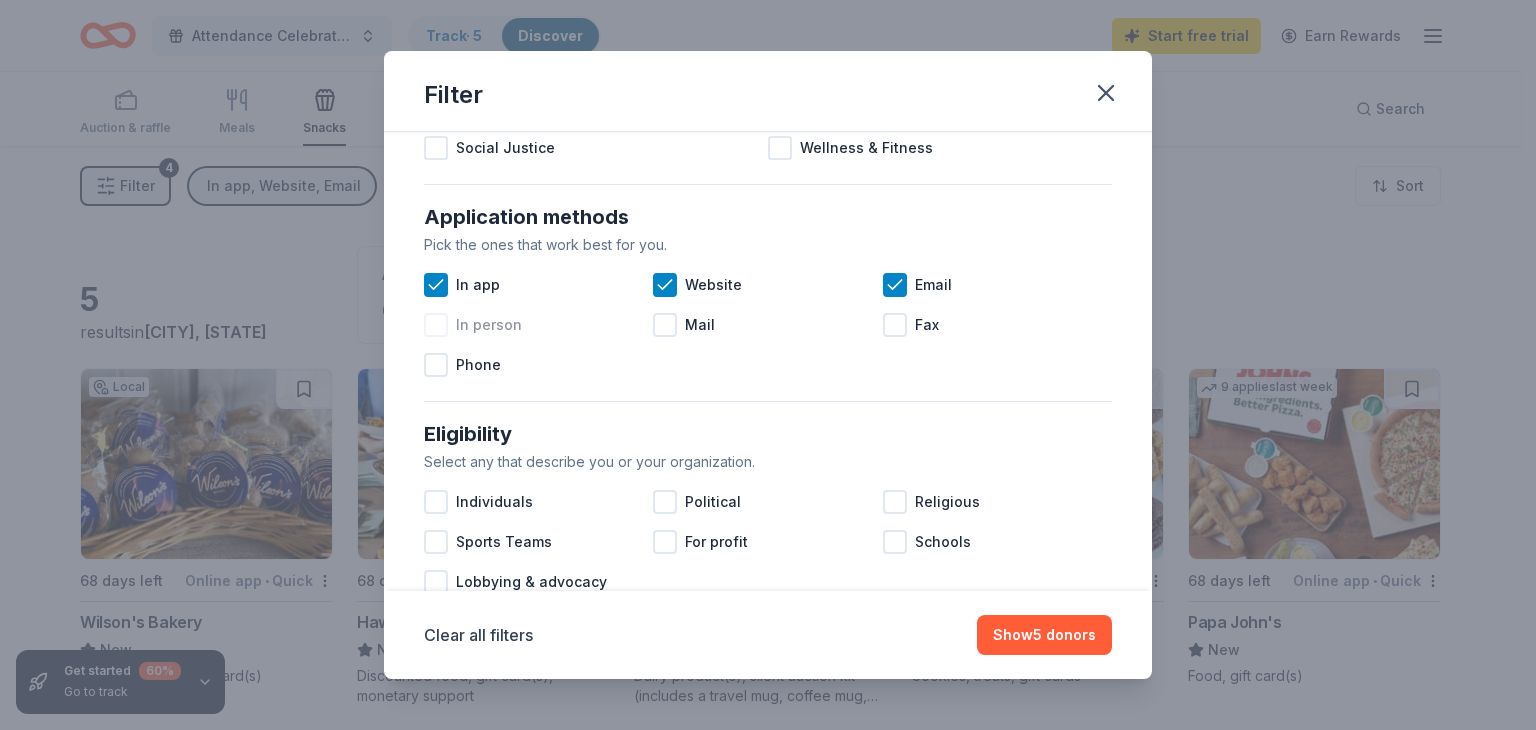 click at bounding box center [436, 325] 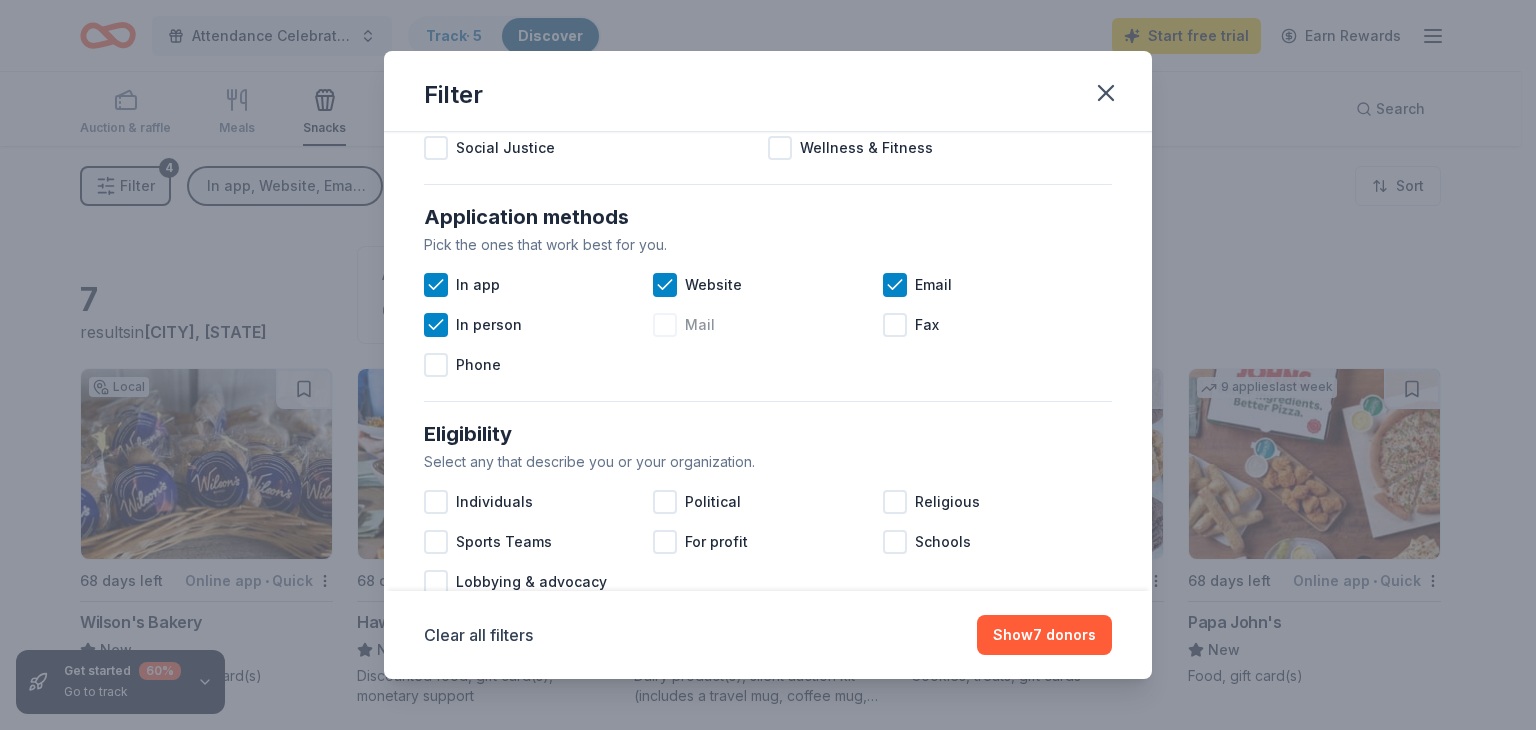 click at bounding box center [665, 325] 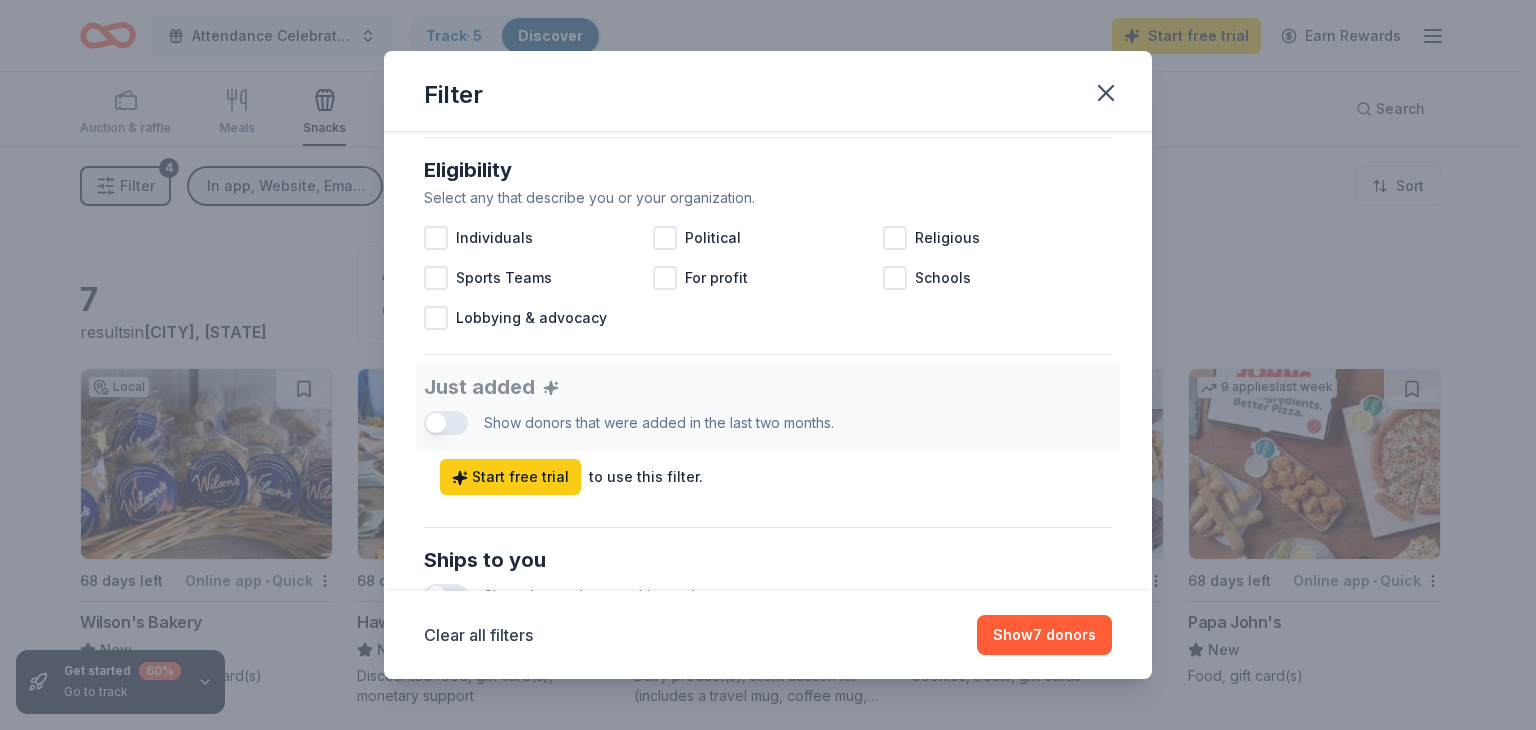 scroll, scrollTop: 600, scrollLeft: 0, axis: vertical 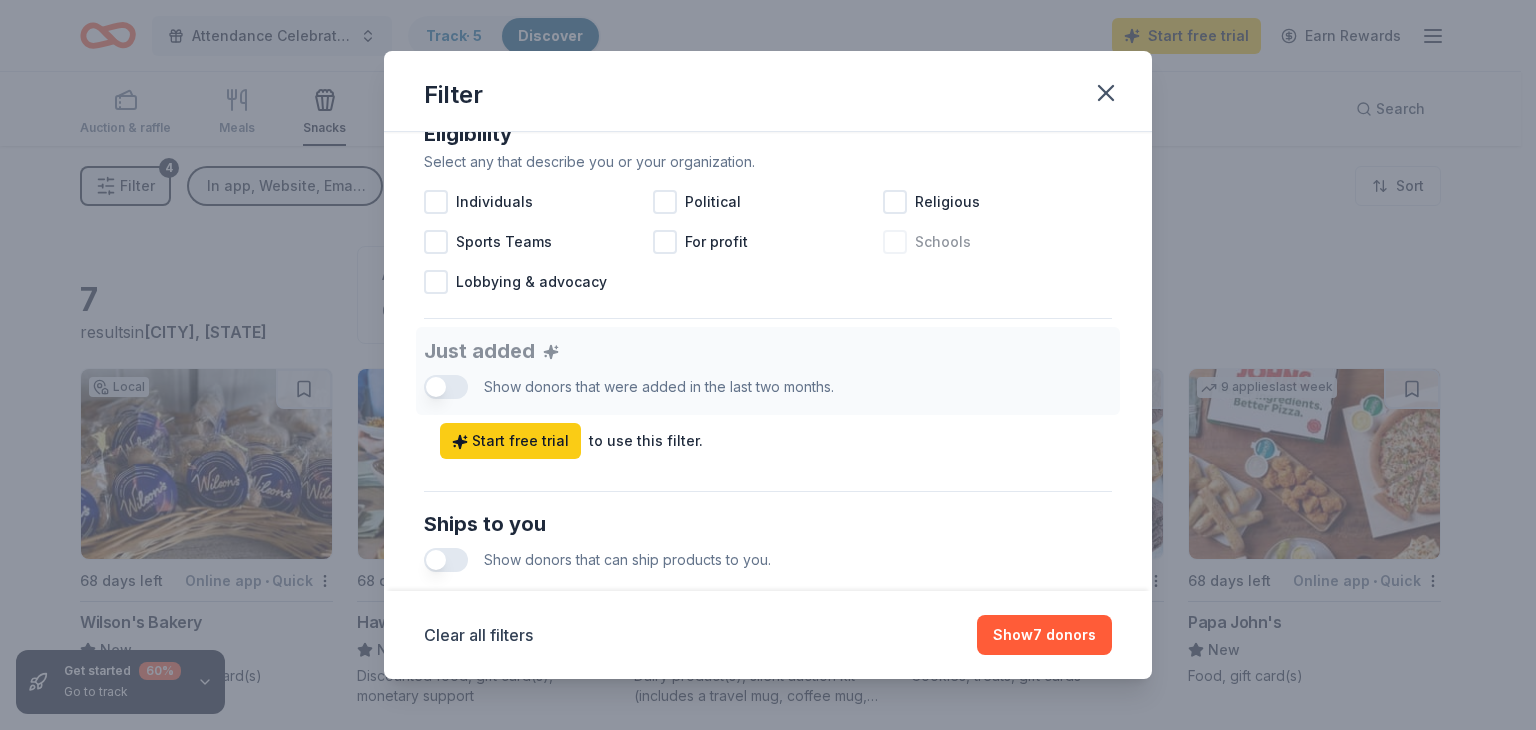 click at bounding box center (895, 242) 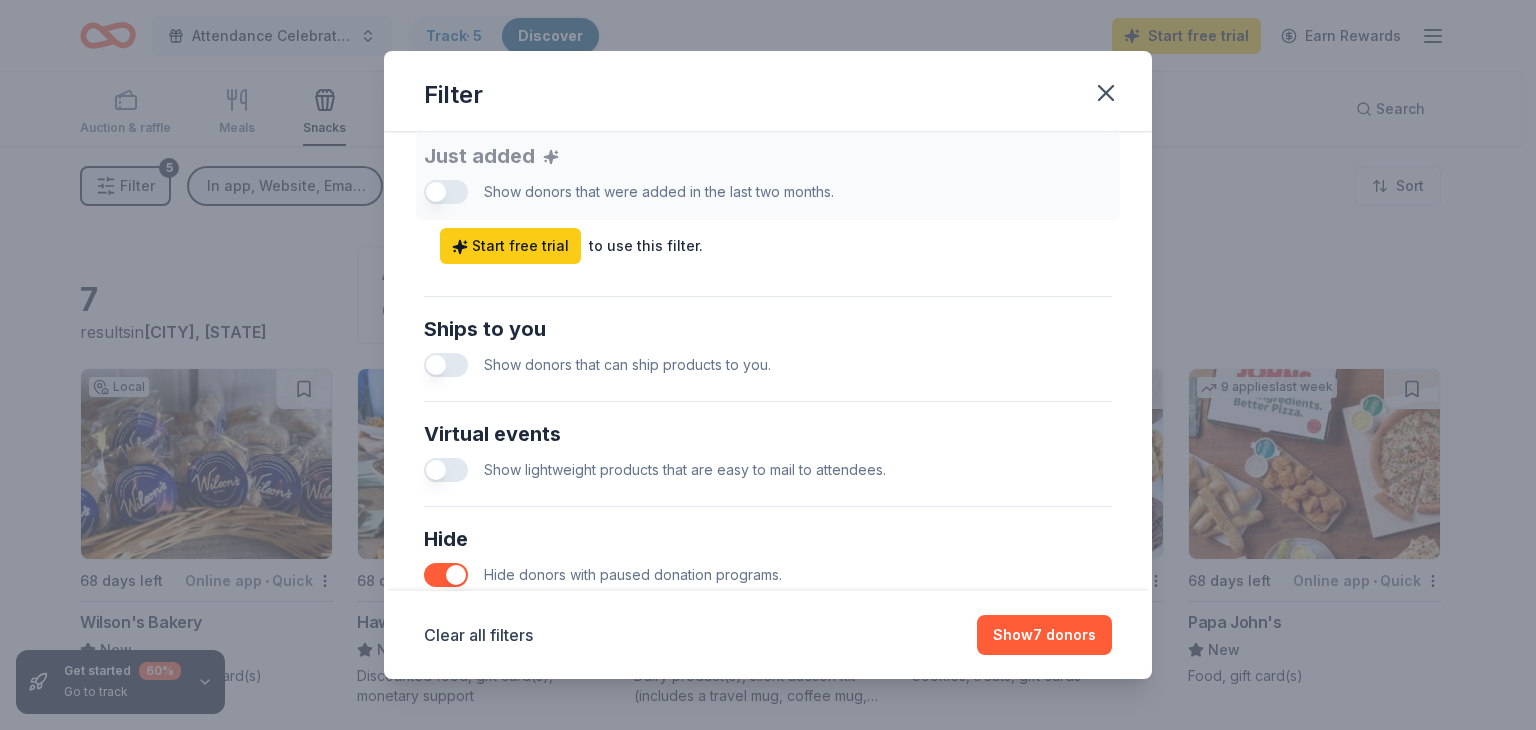 scroll, scrollTop: 800, scrollLeft: 0, axis: vertical 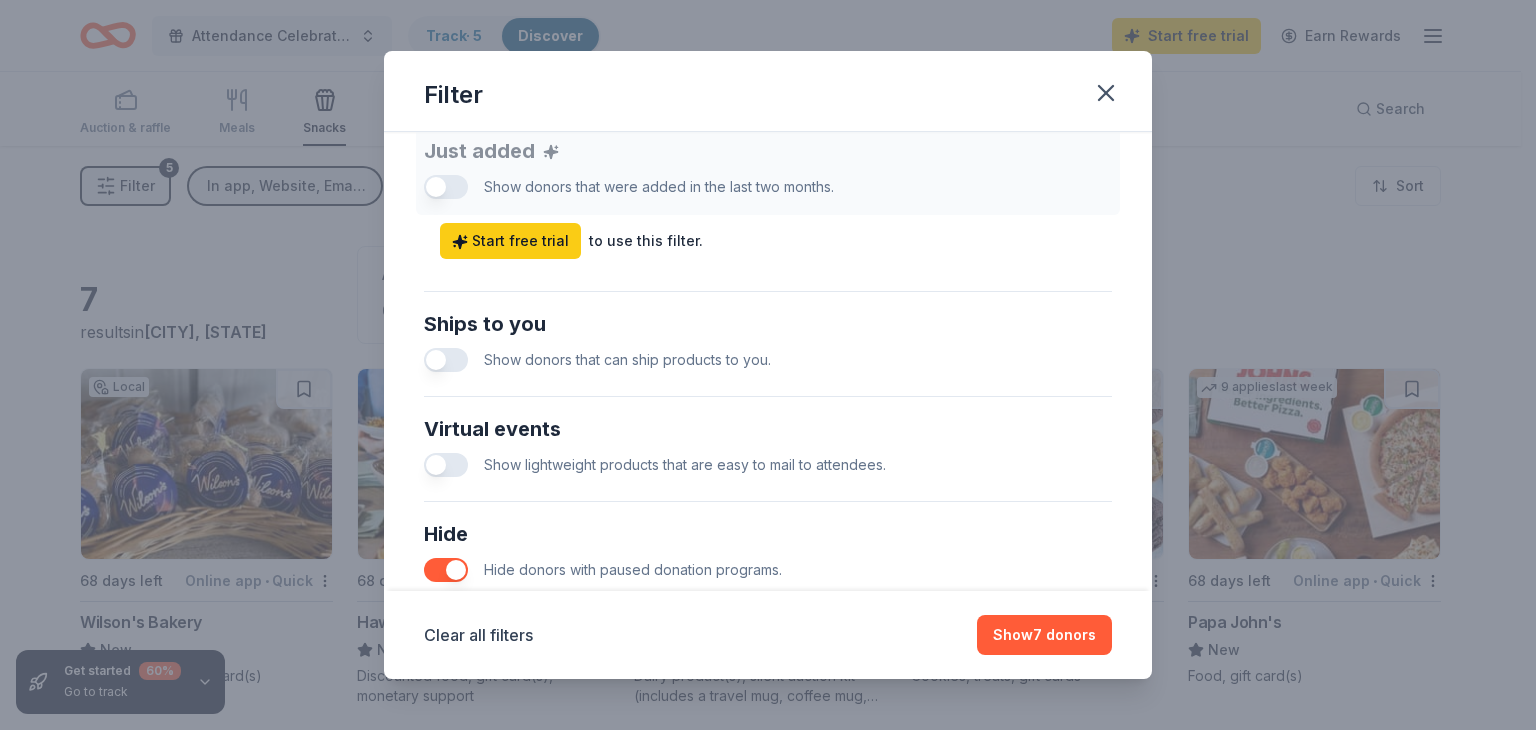 click at bounding box center (446, 360) 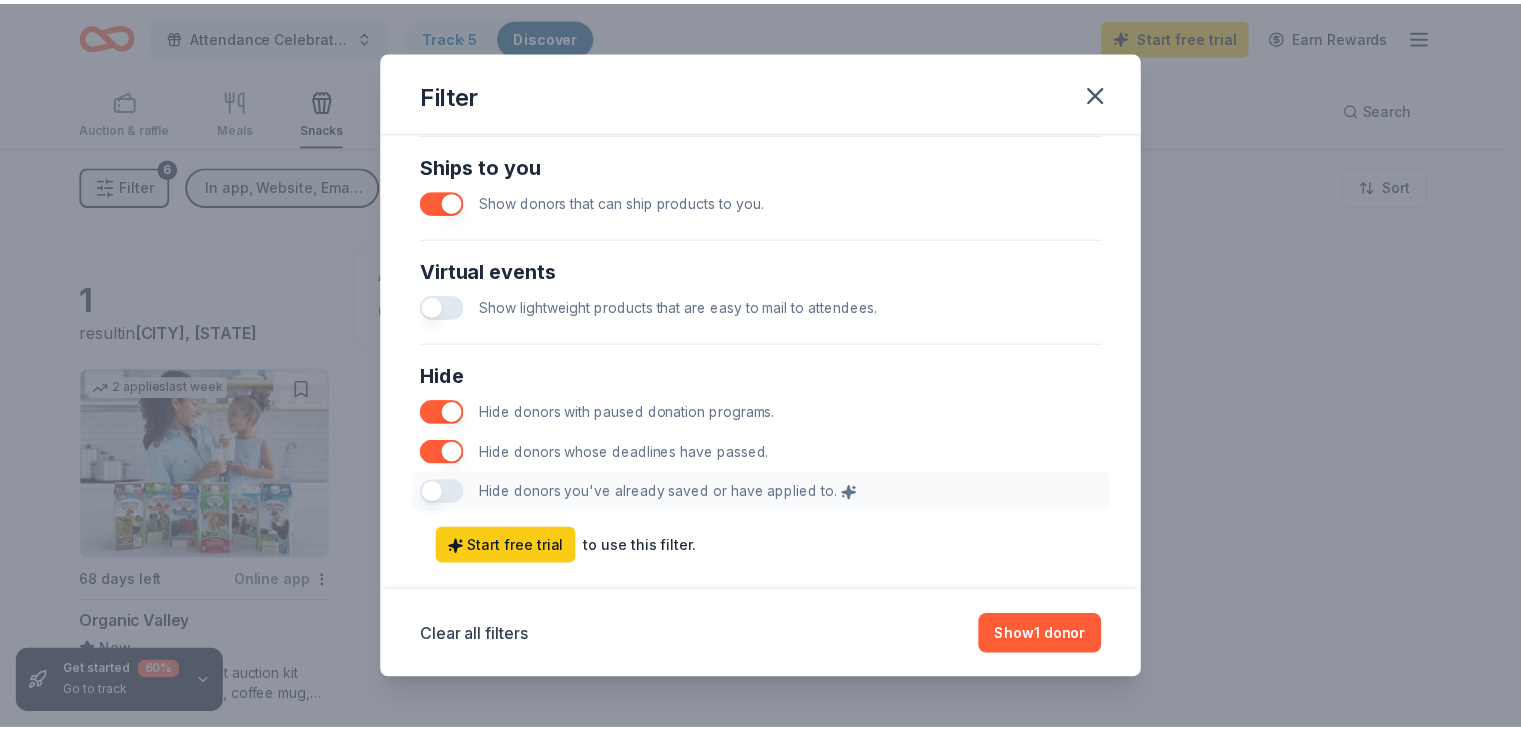 scroll, scrollTop: 993, scrollLeft: 0, axis: vertical 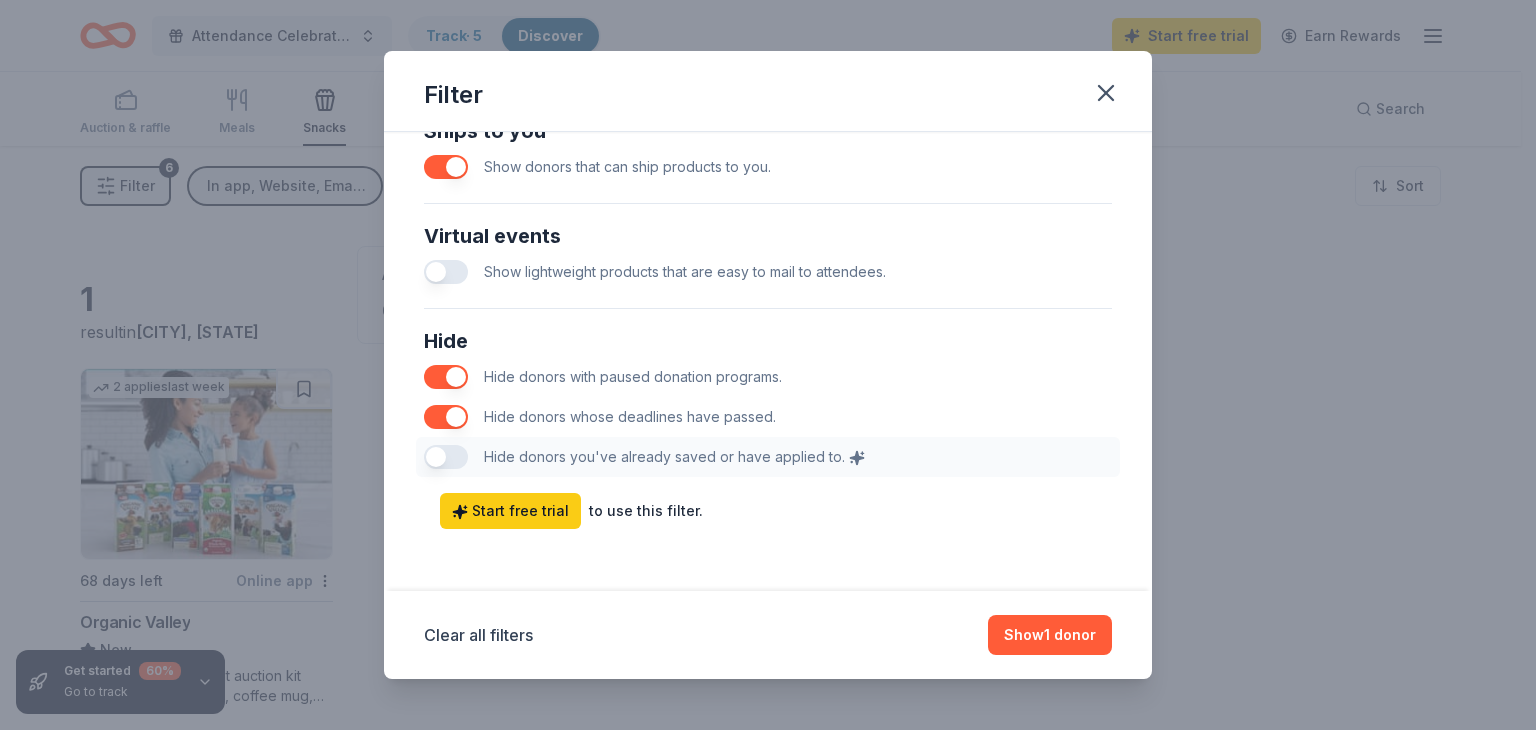 click at bounding box center [446, 272] 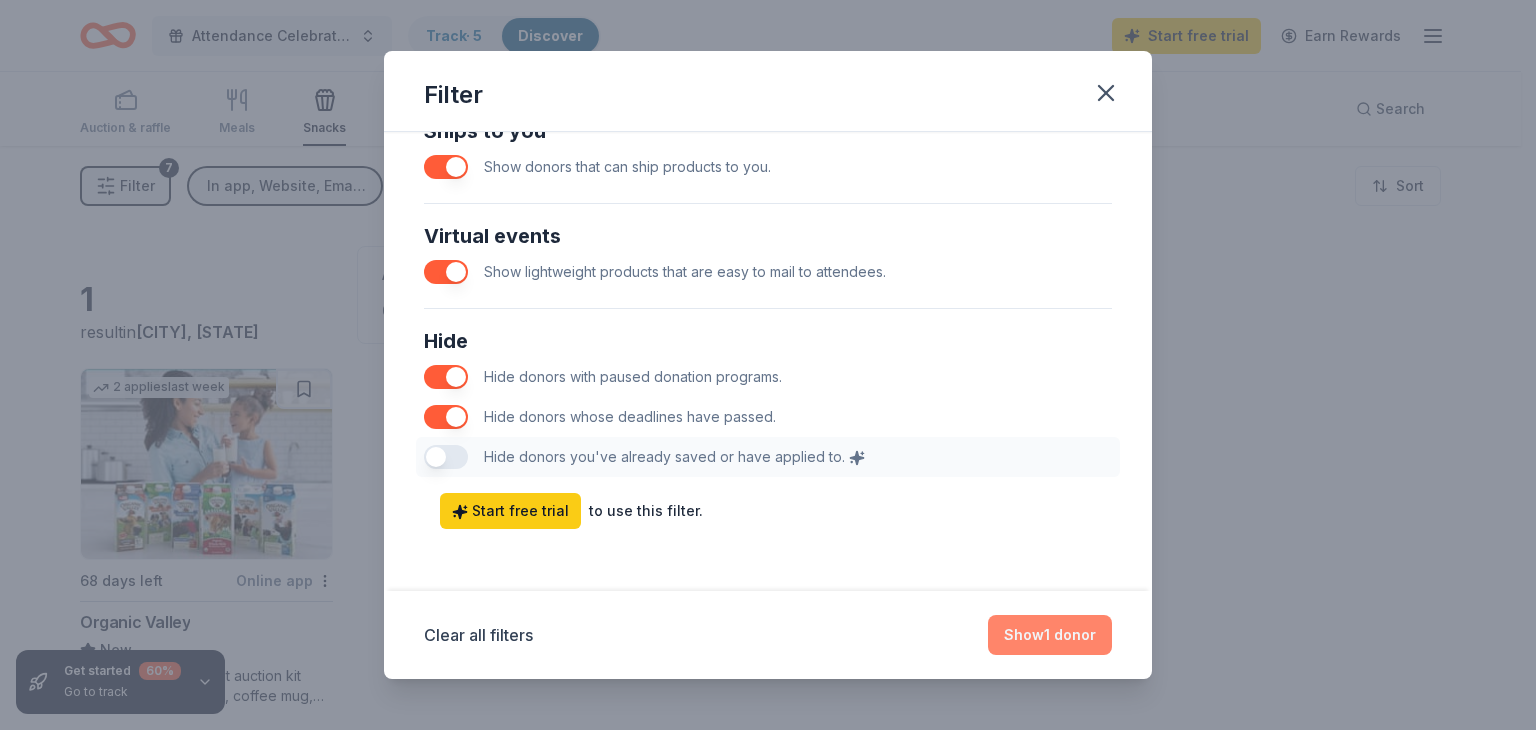 click on "Show  1   donor" at bounding box center [1050, 635] 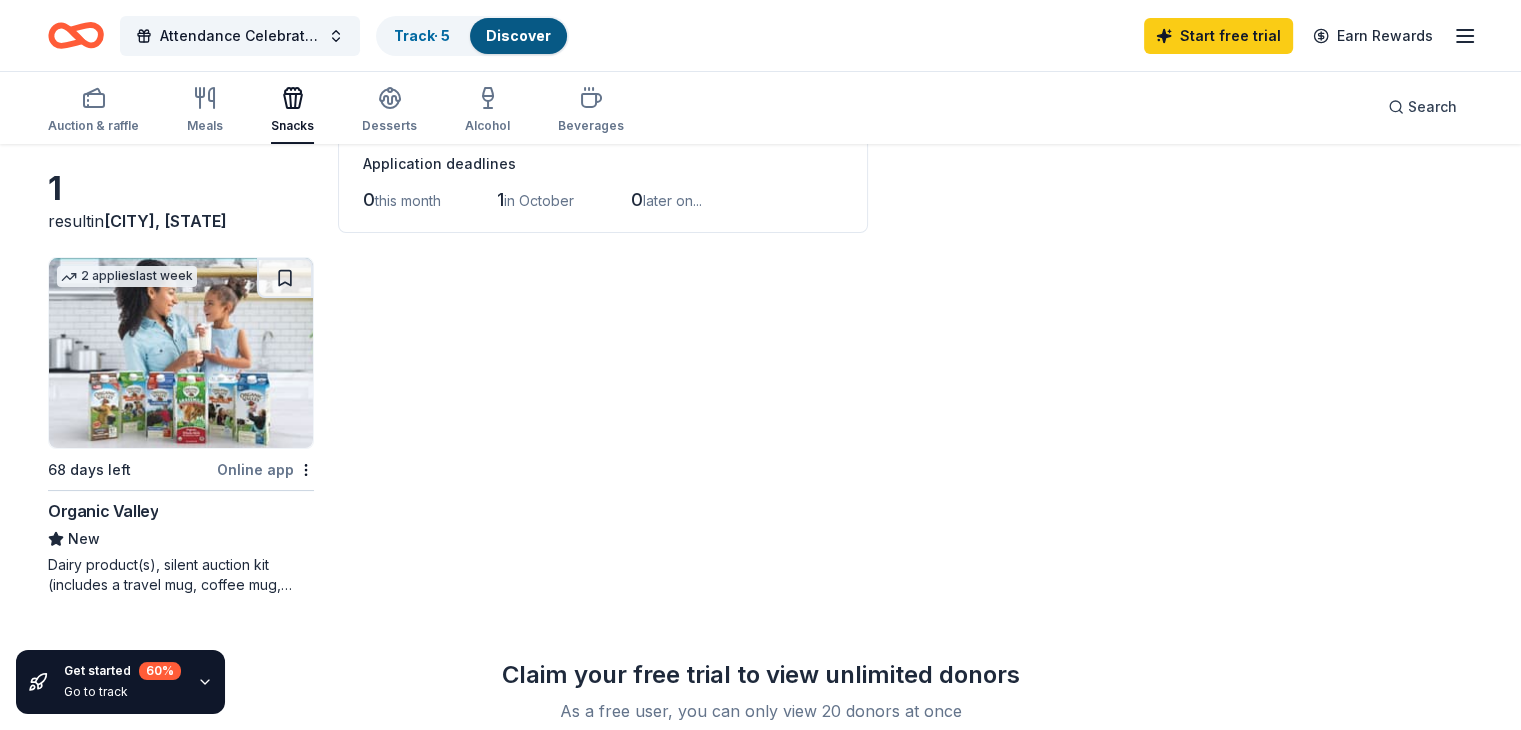 scroll, scrollTop: 100, scrollLeft: 0, axis: vertical 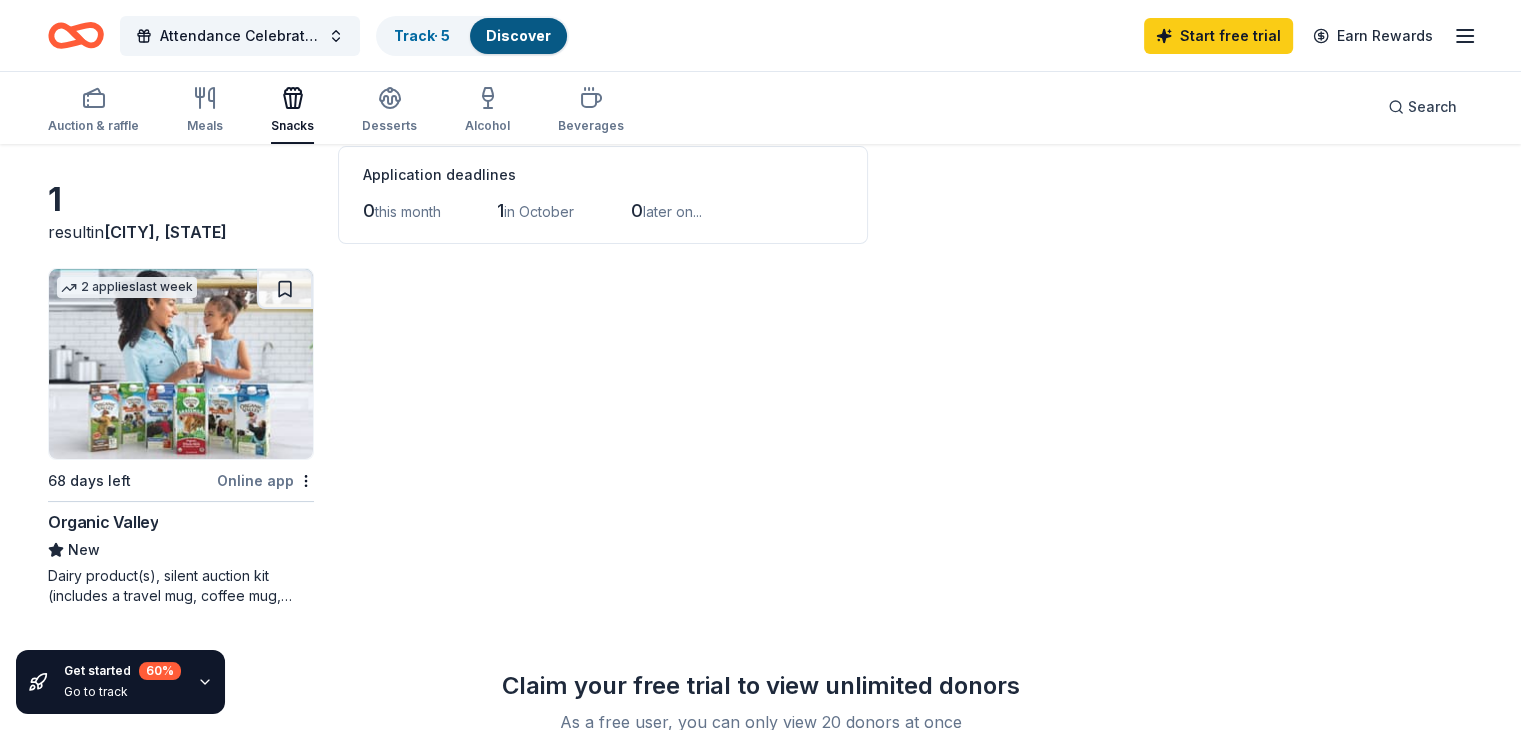 click at bounding box center [181, 364] 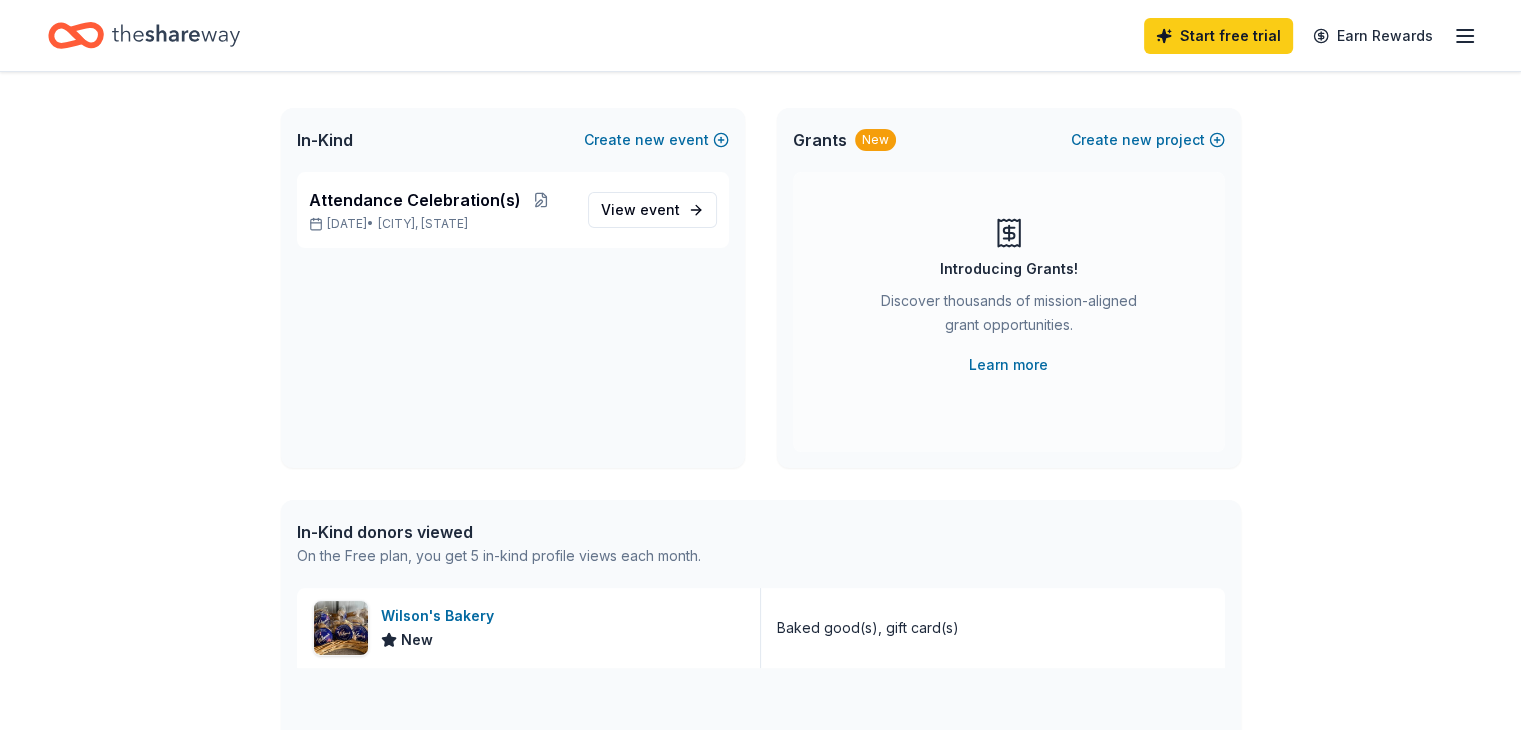 scroll, scrollTop: 0, scrollLeft: 0, axis: both 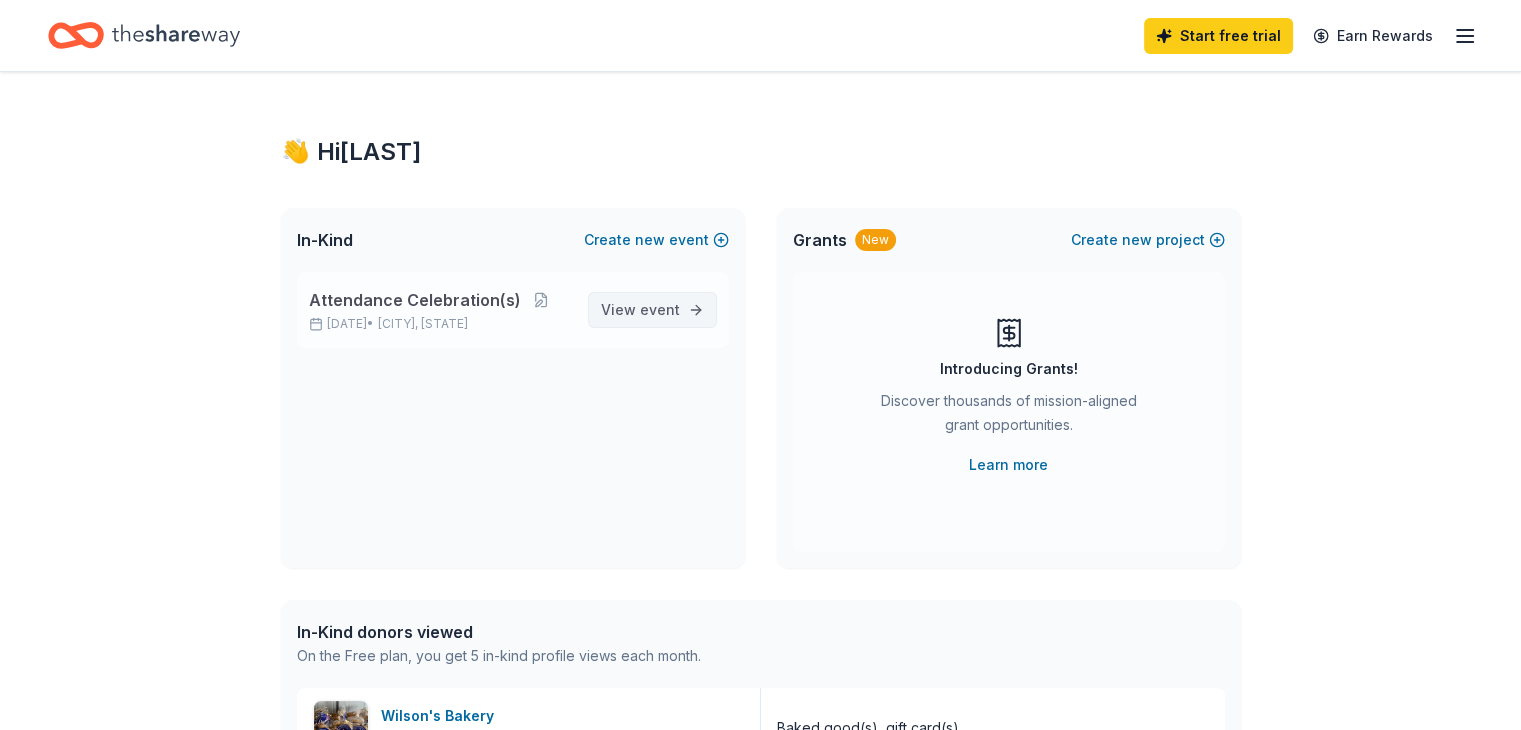 click on "View   event" at bounding box center (640, 310) 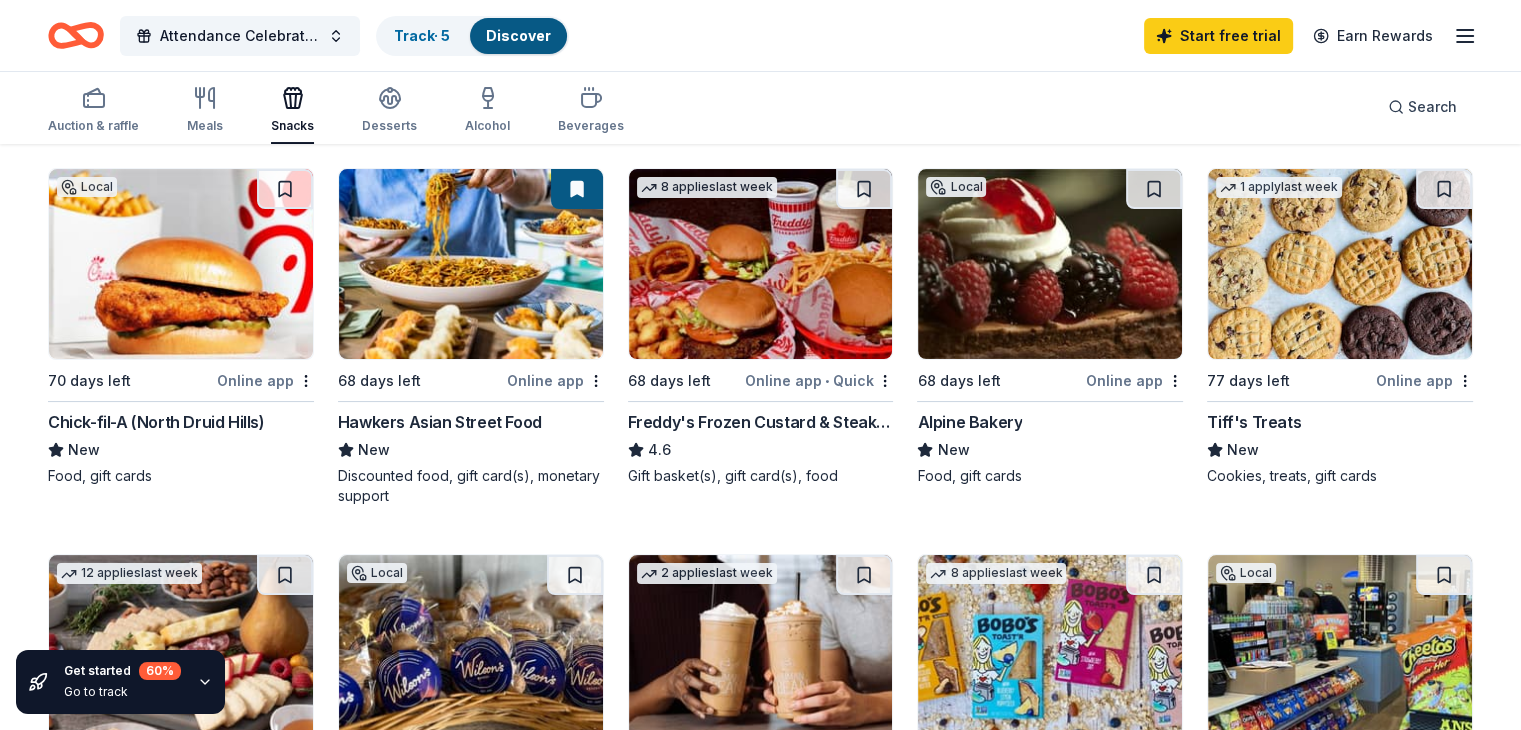 scroll, scrollTop: 100, scrollLeft: 0, axis: vertical 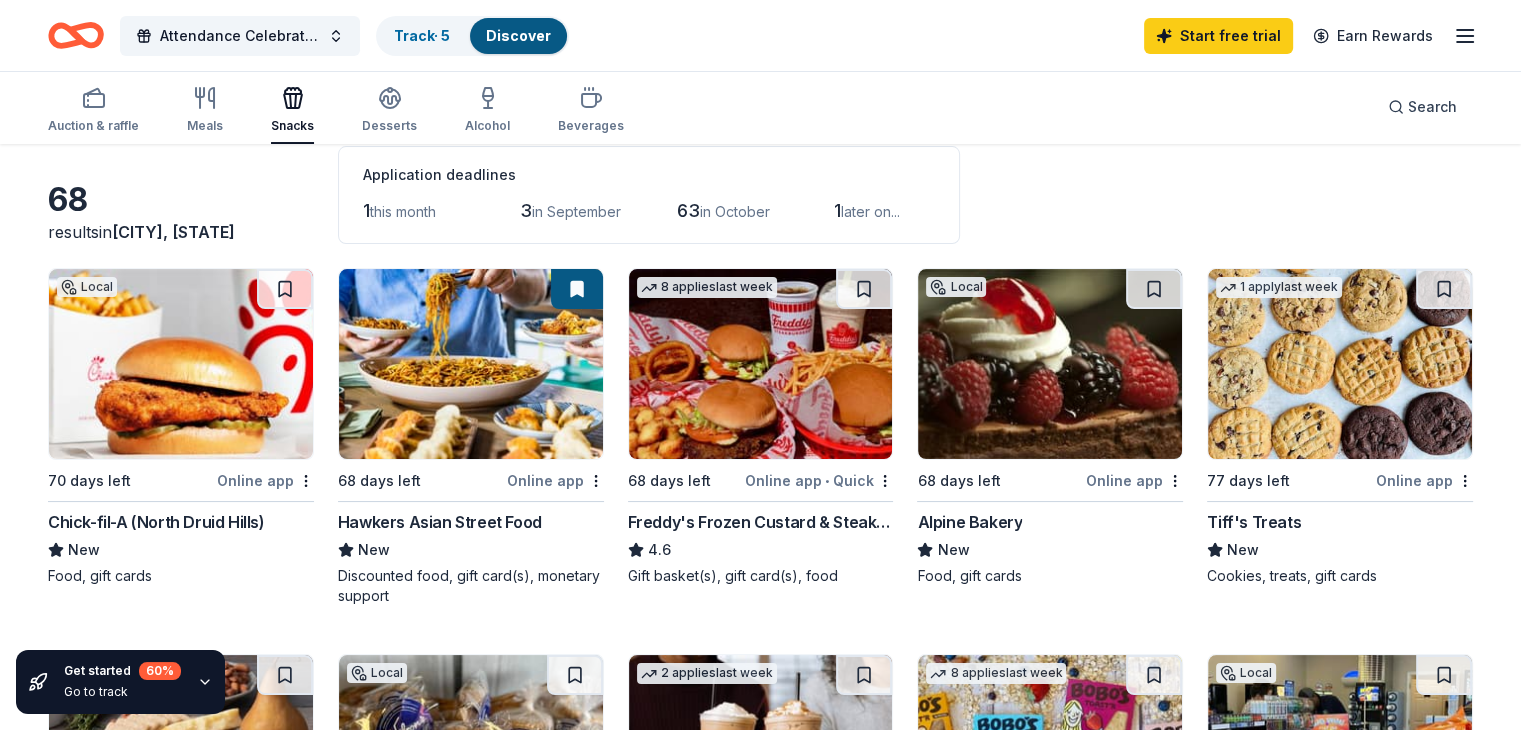 click at bounding box center [181, 364] 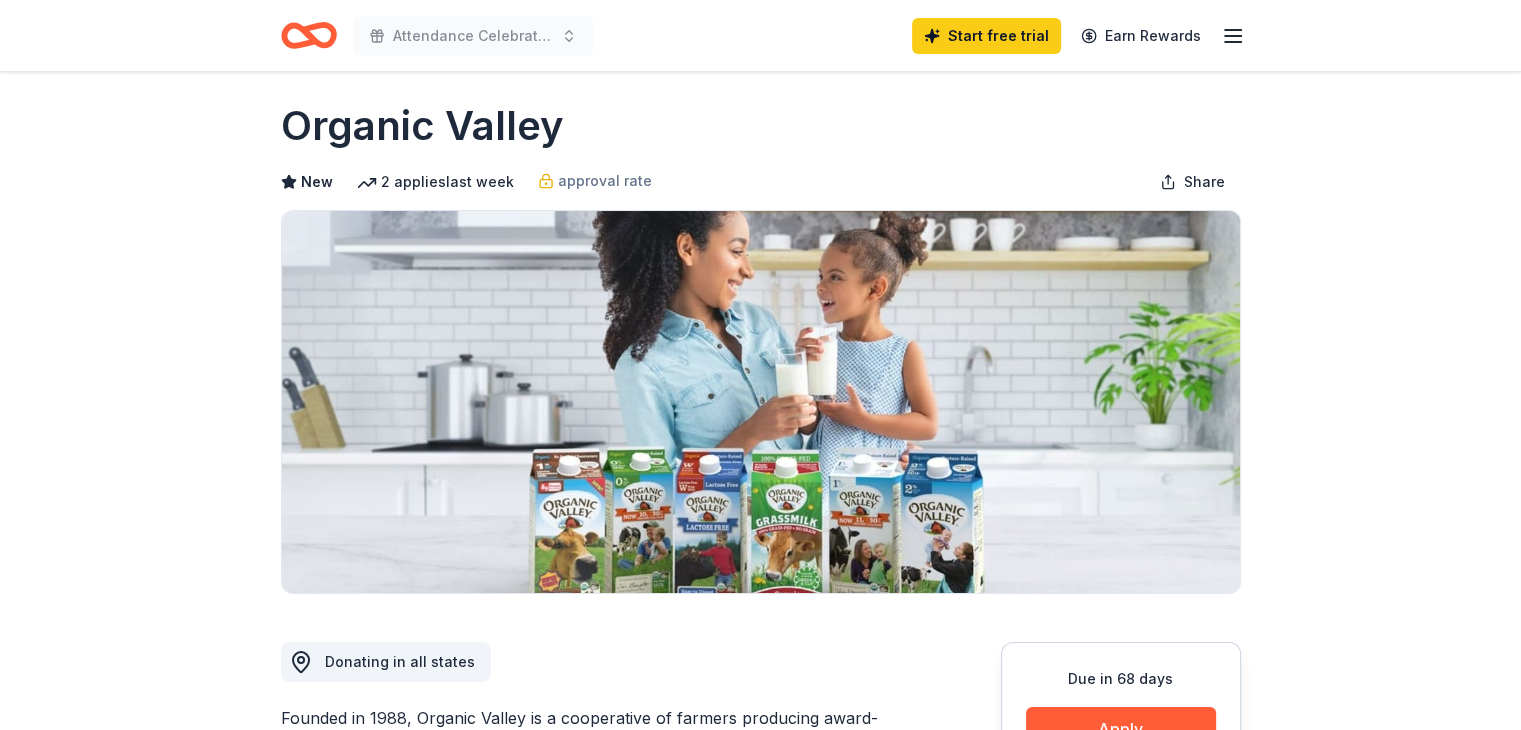 scroll, scrollTop: 0, scrollLeft: 0, axis: both 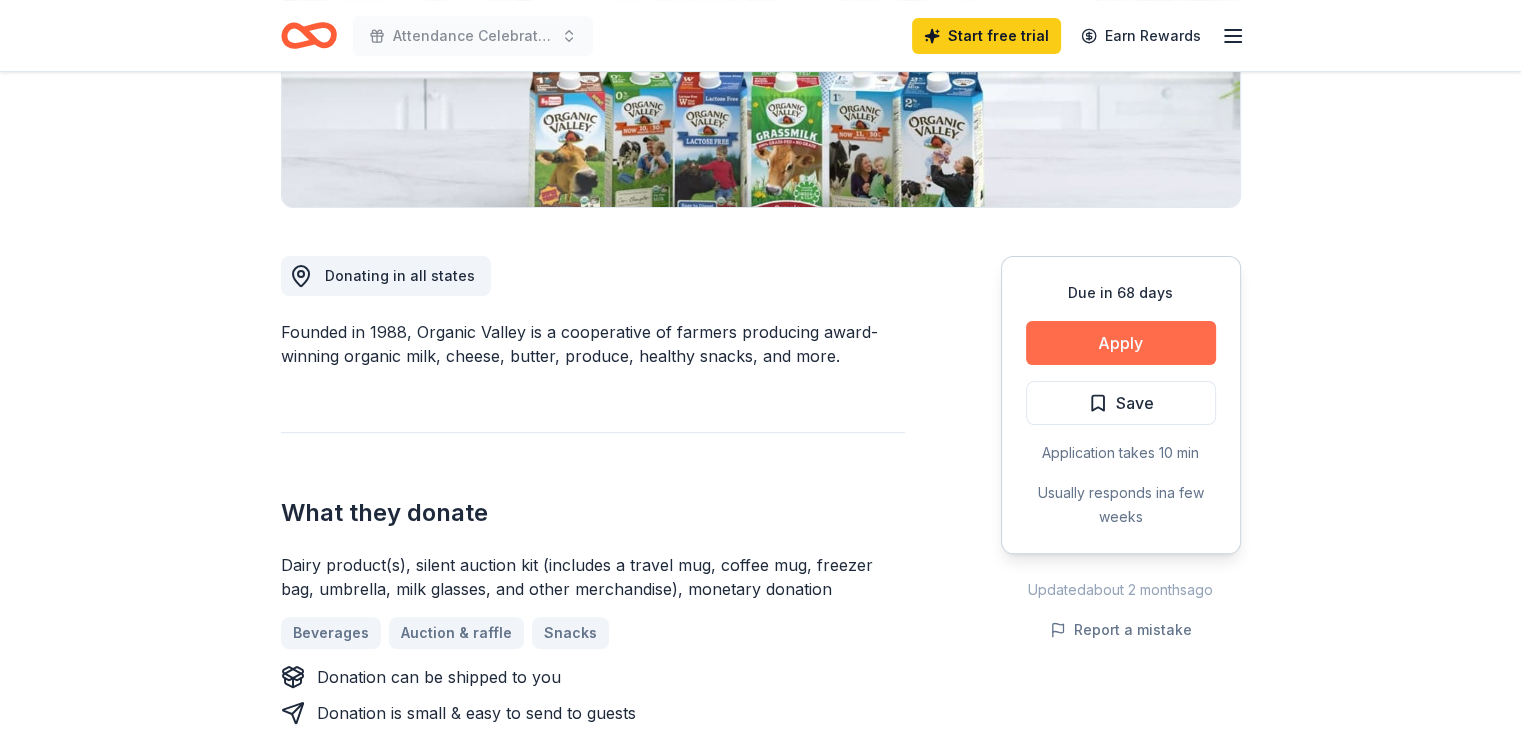 click on "Apply" at bounding box center [1121, 343] 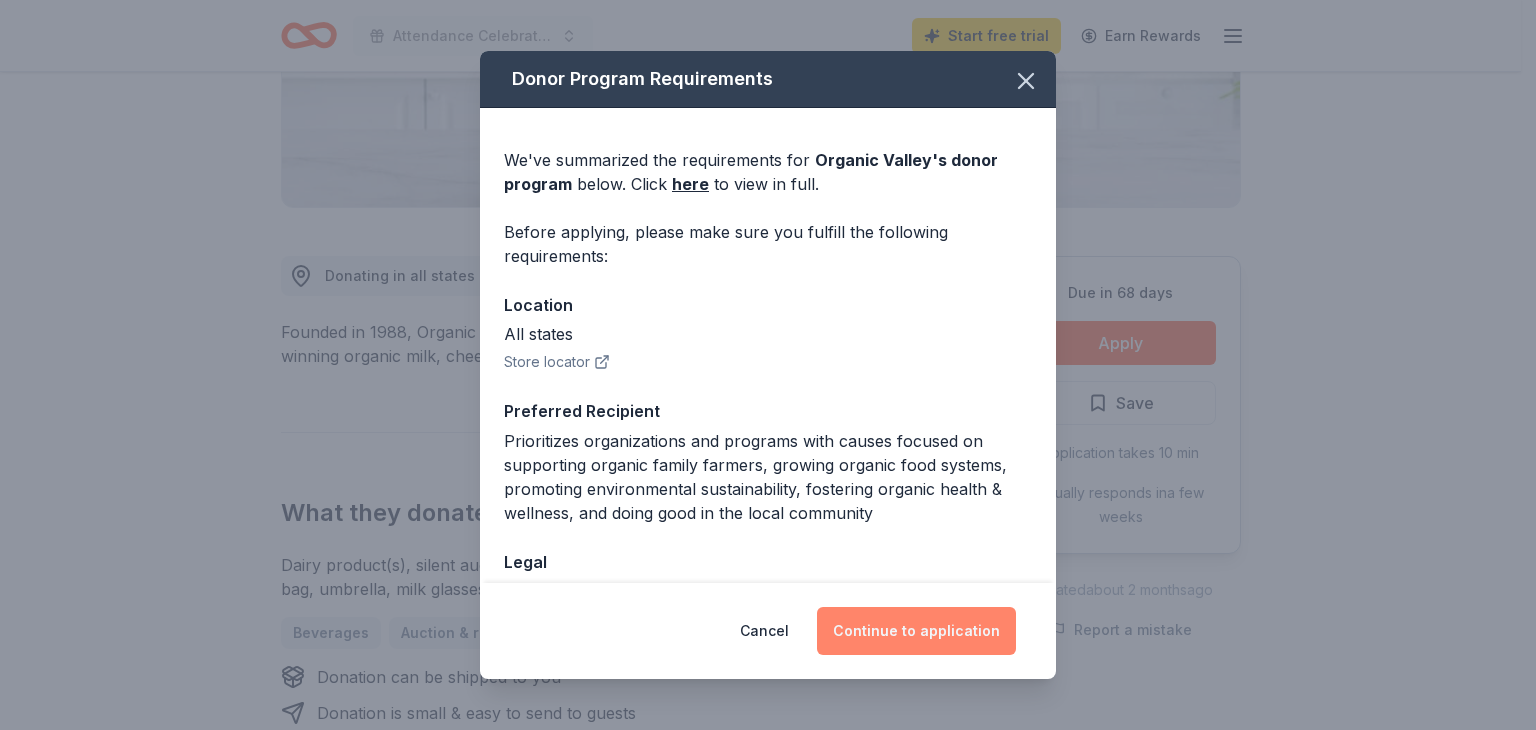 click on "Continue to application" at bounding box center [916, 631] 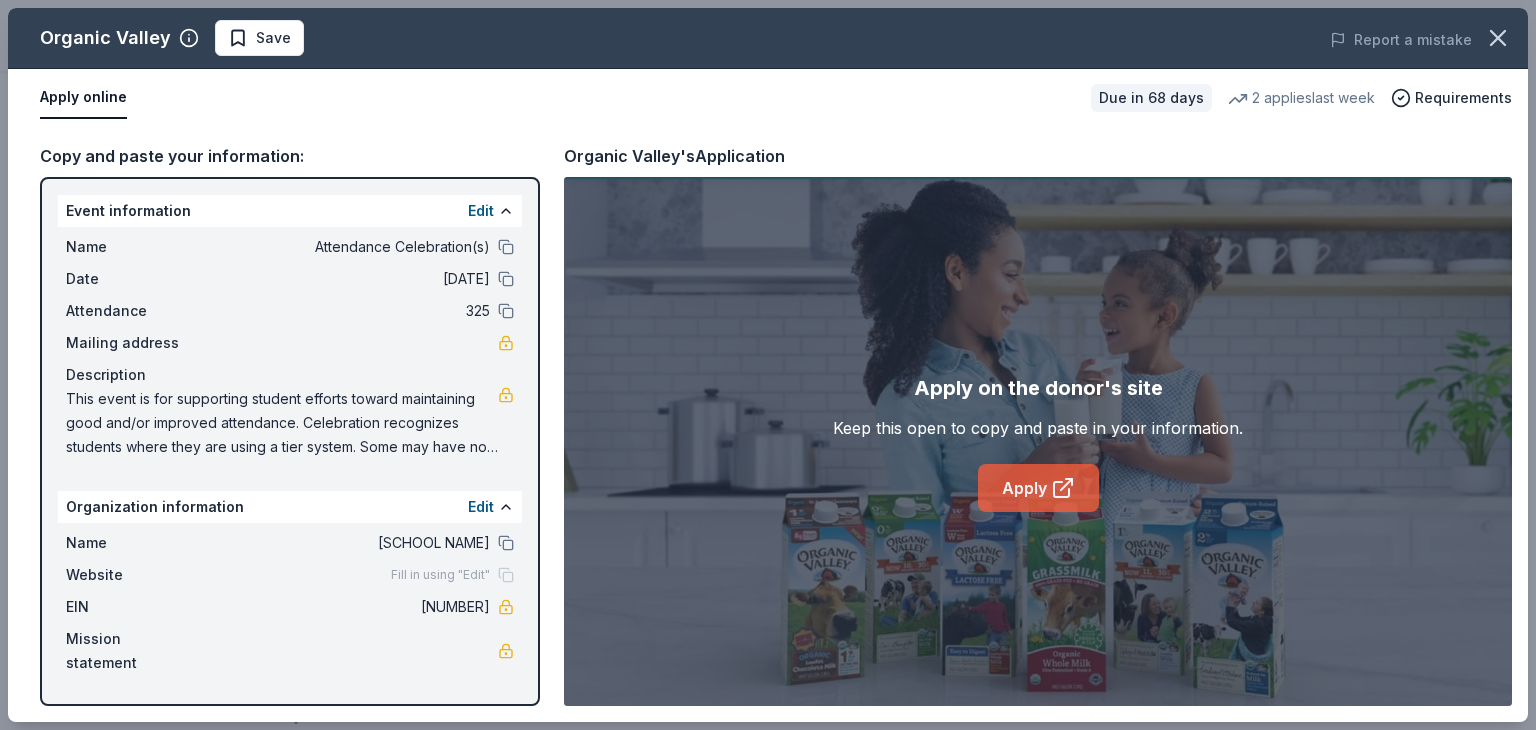 click on "Apply" at bounding box center [1038, 488] 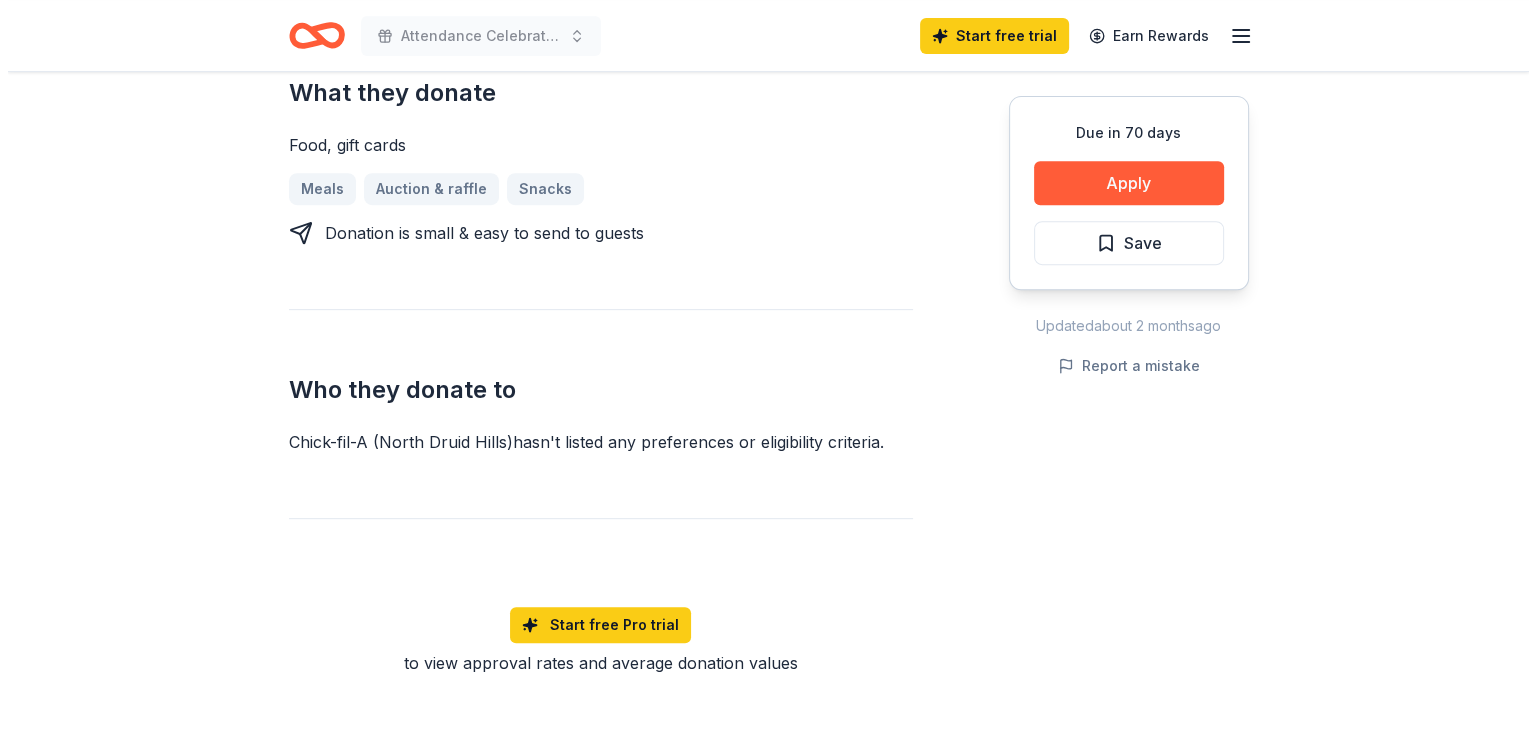 scroll, scrollTop: 900, scrollLeft: 0, axis: vertical 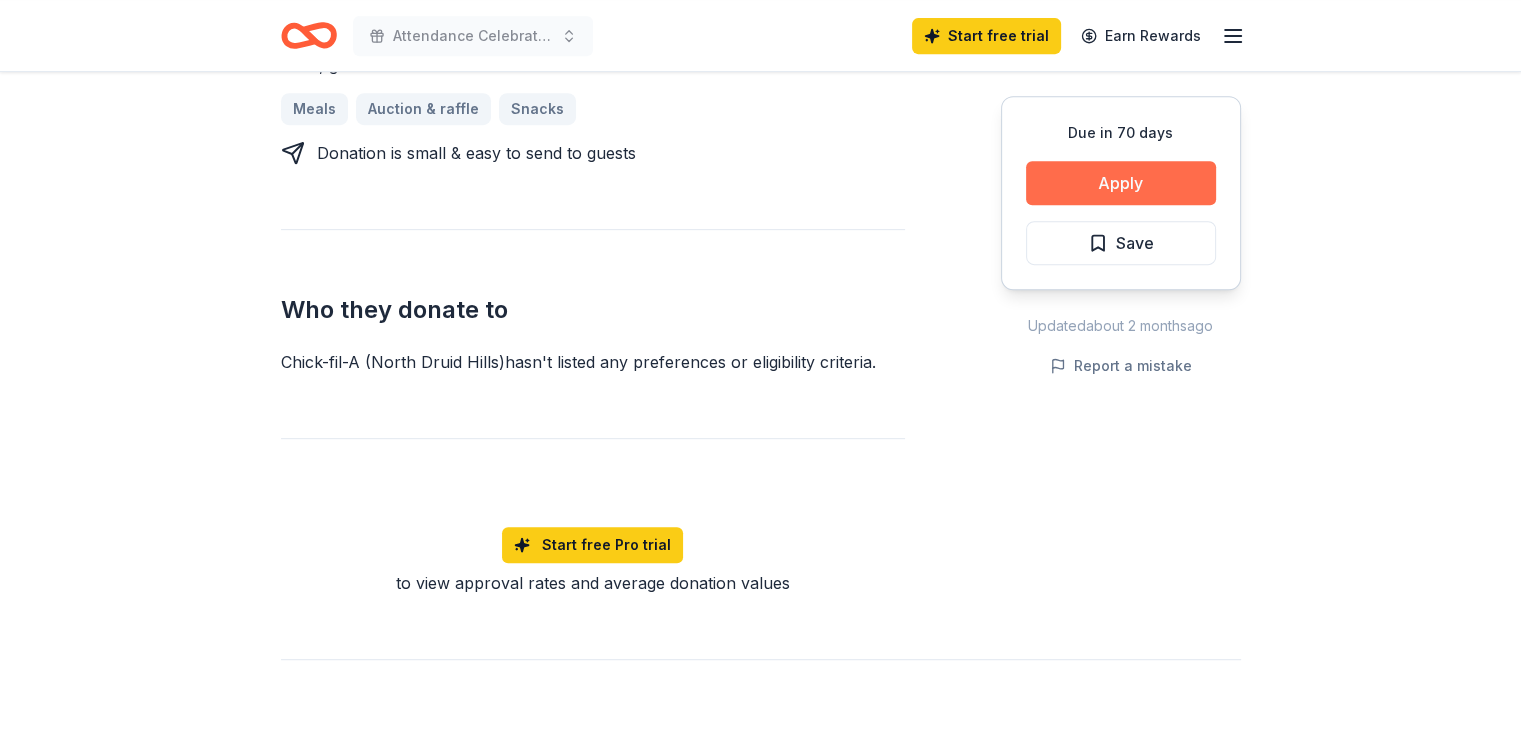 click on "Apply" at bounding box center [1121, 183] 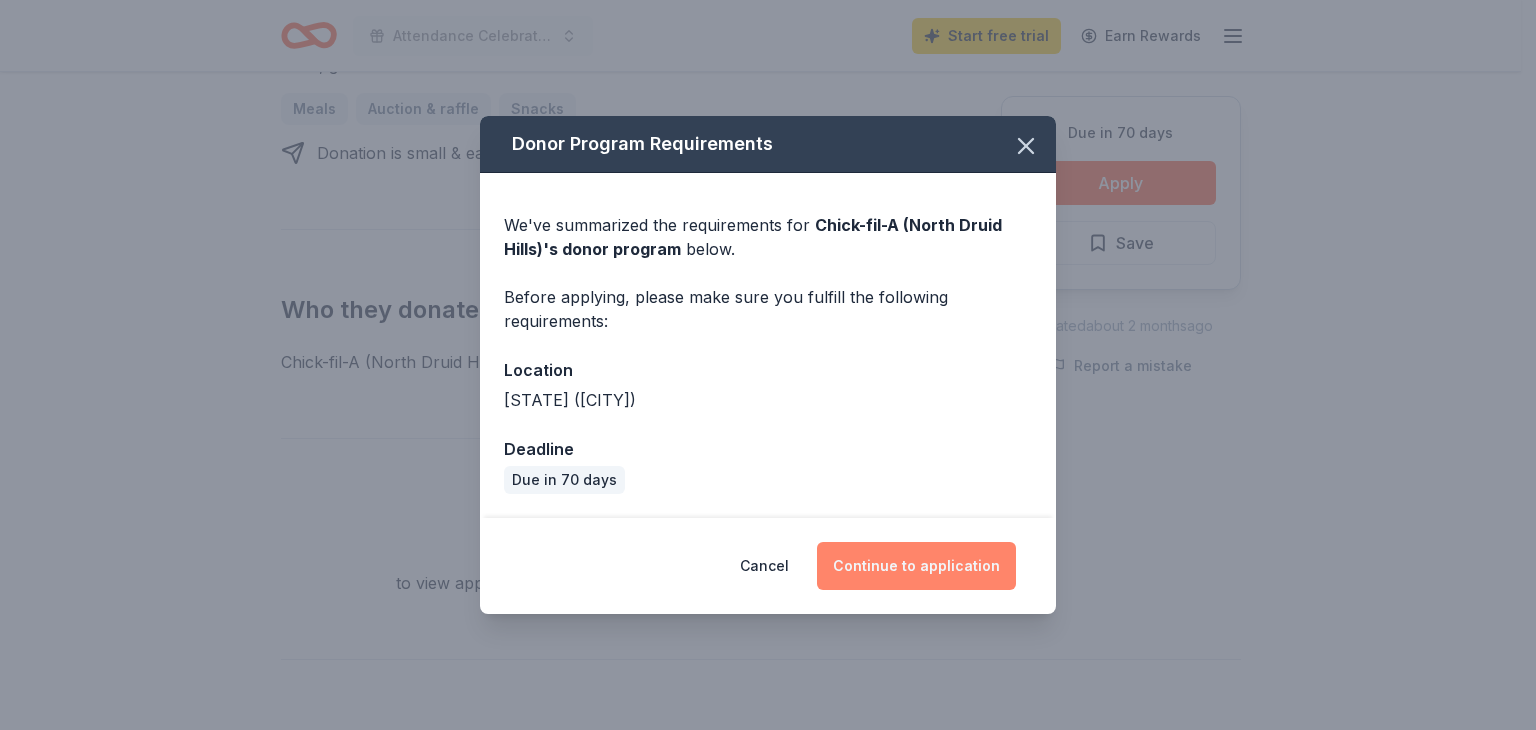 click on "Continue to application" at bounding box center [916, 566] 